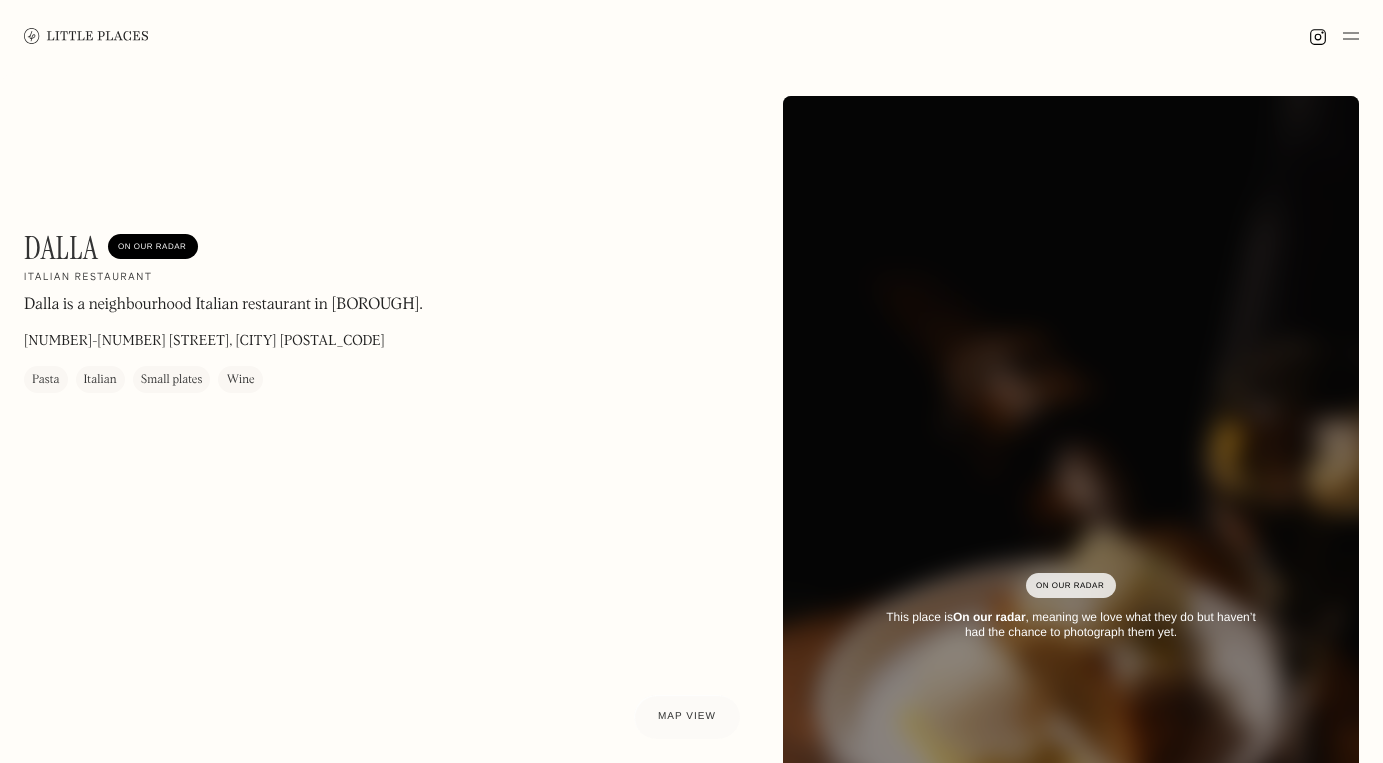 scroll, scrollTop: 0, scrollLeft: 0, axis: both 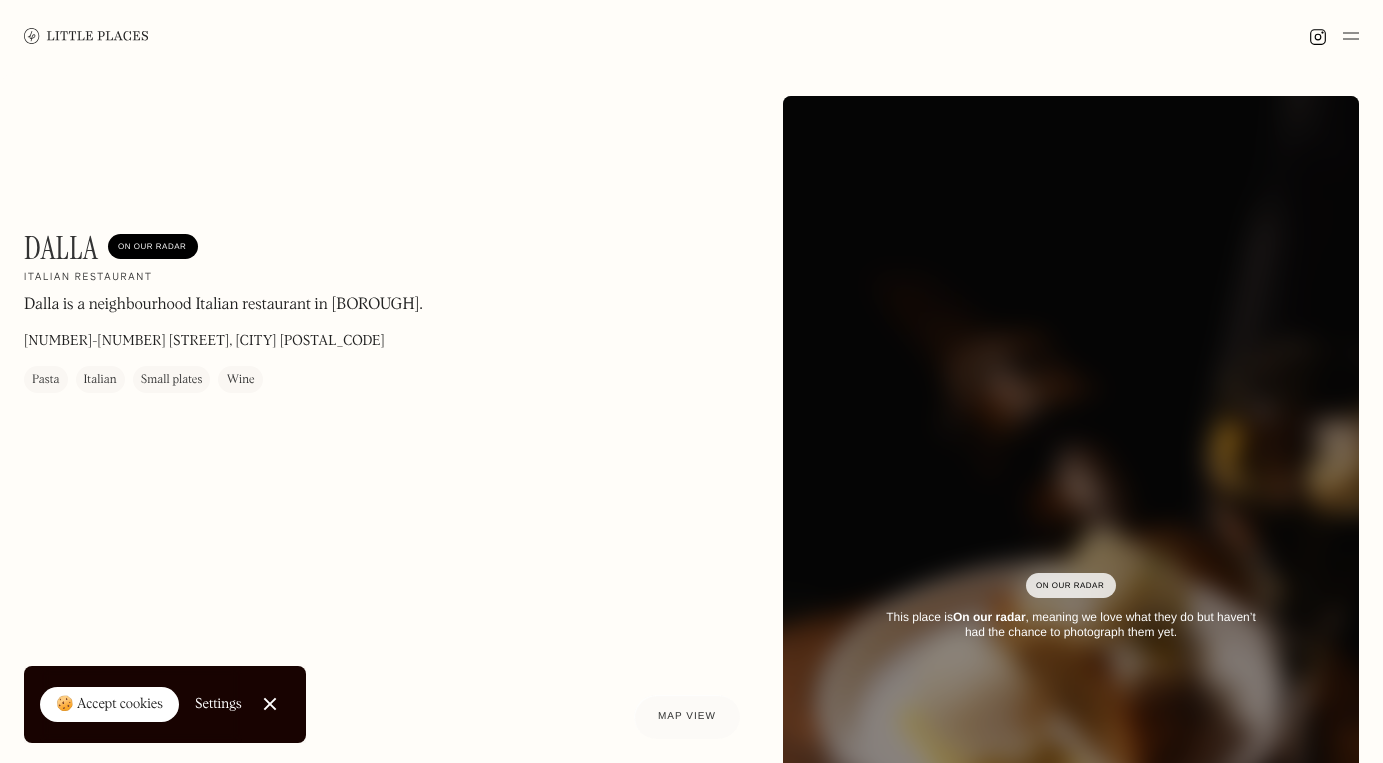 click on "Italian" at bounding box center (100, 379) 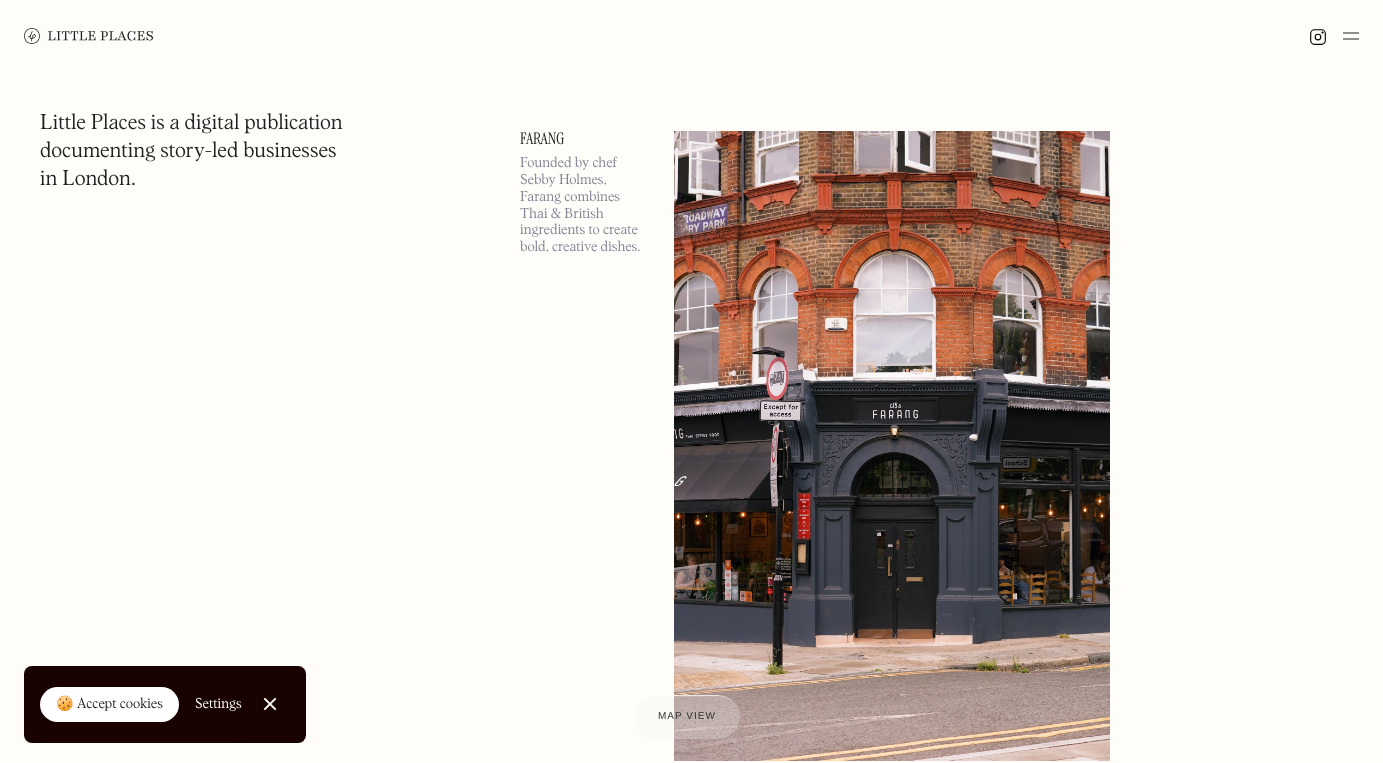 scroll, scrollTop: 2227, scrollLeft: 0, axis: vertical 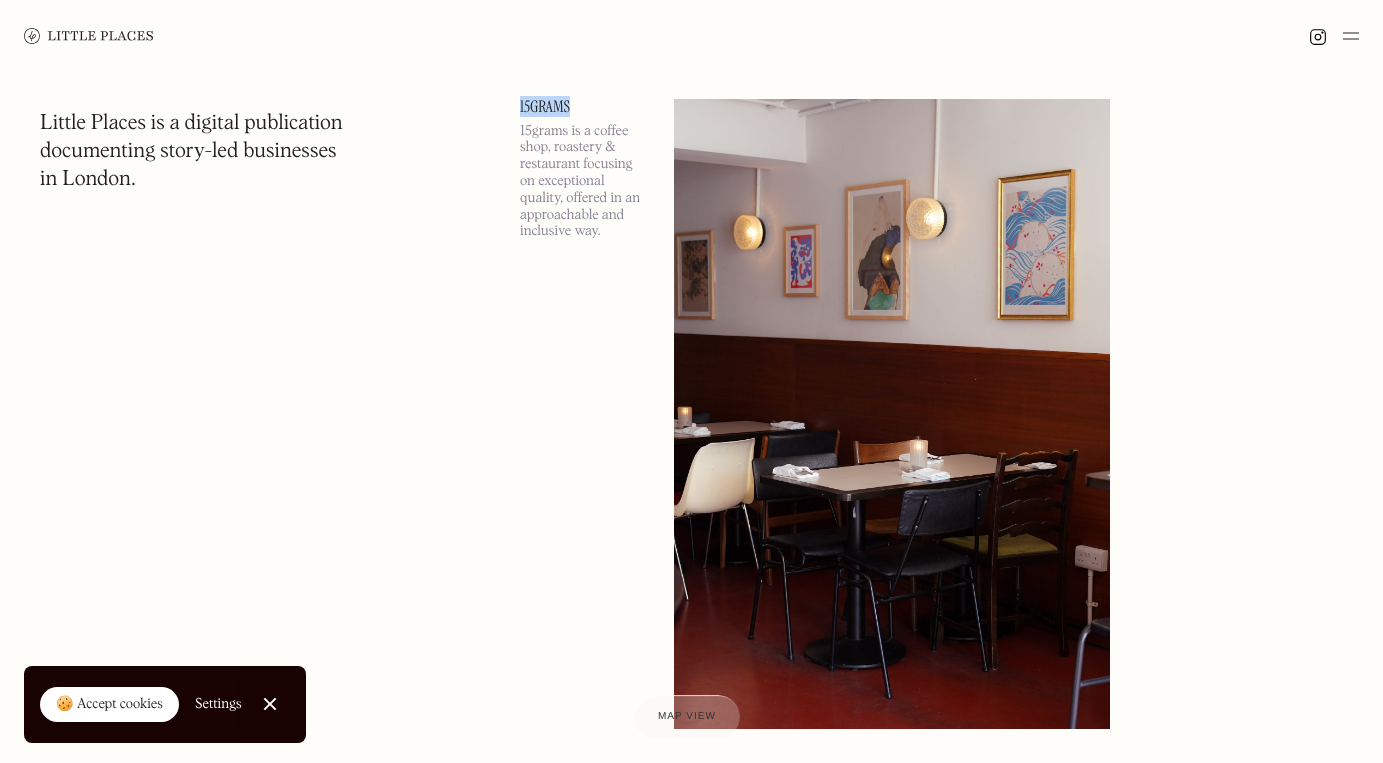 click at bounding box center (1351, 36) 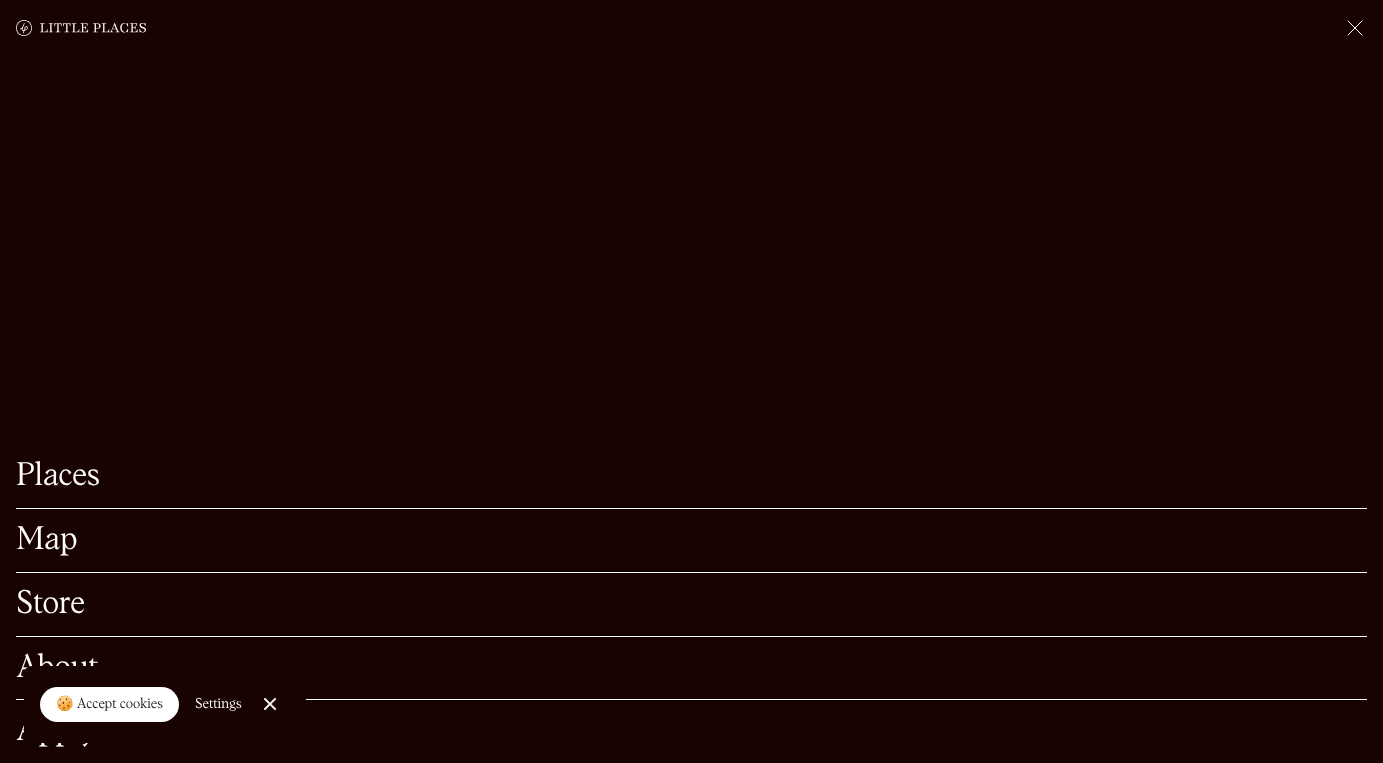 scroll, scrollTop: 3290, scrollLeft: 0, axis: vertical 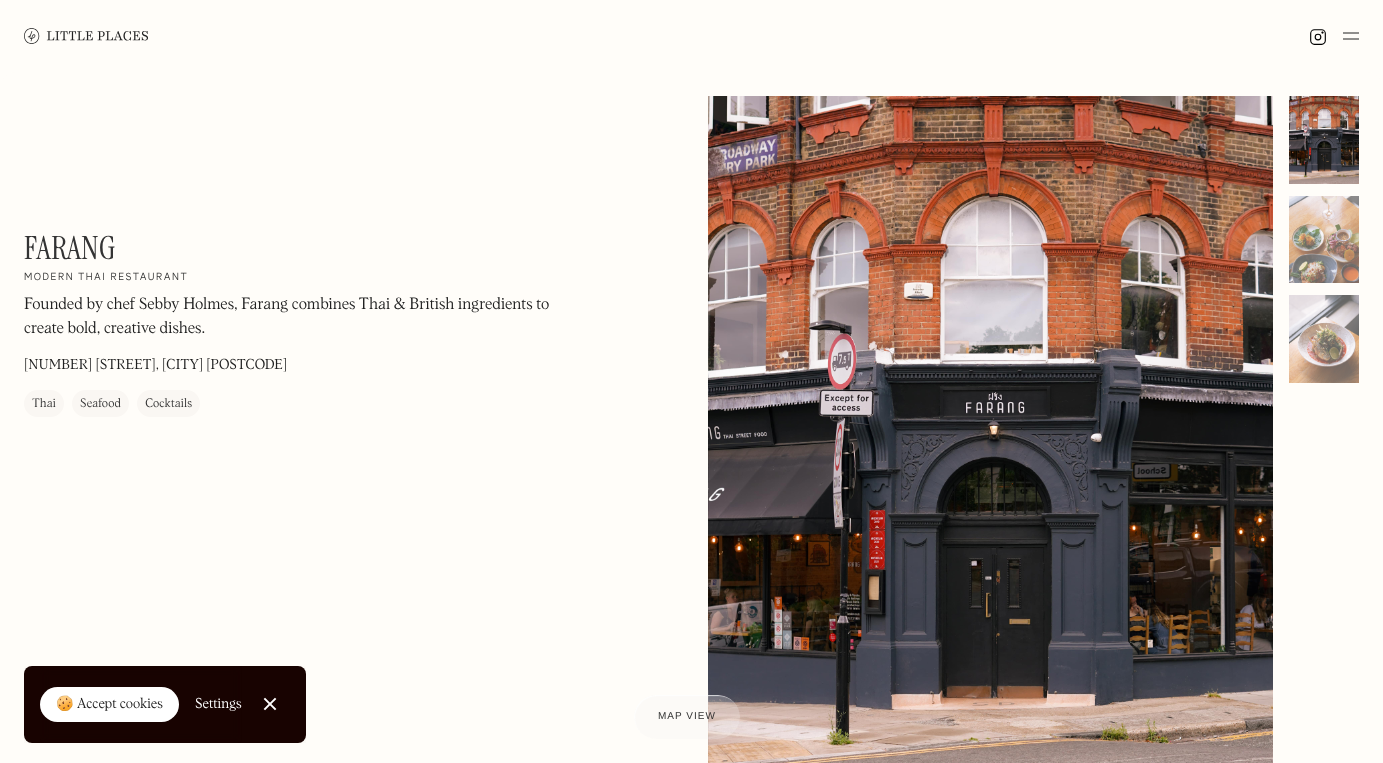 click on "Farang" at bounding box center [70, 248] 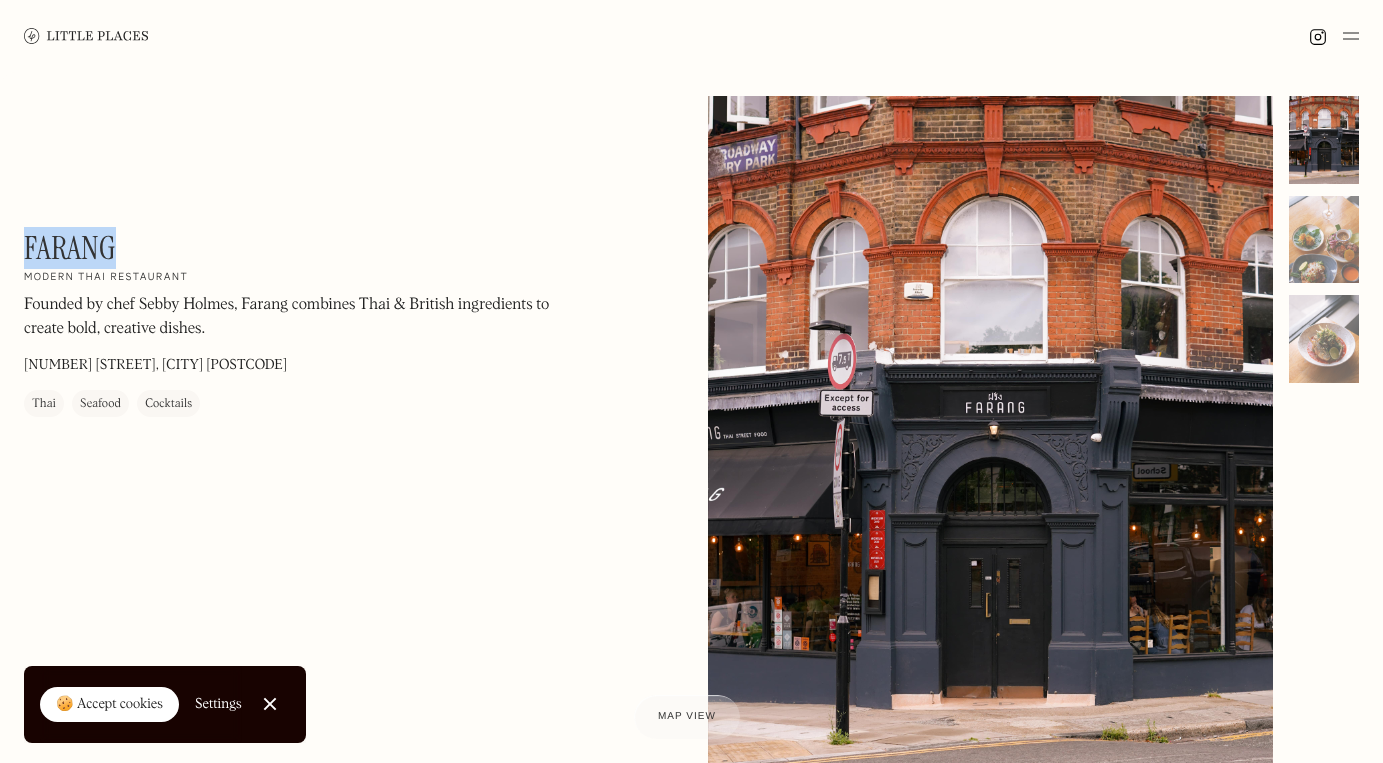 click on "Farang" at bounding box center [70, 248] 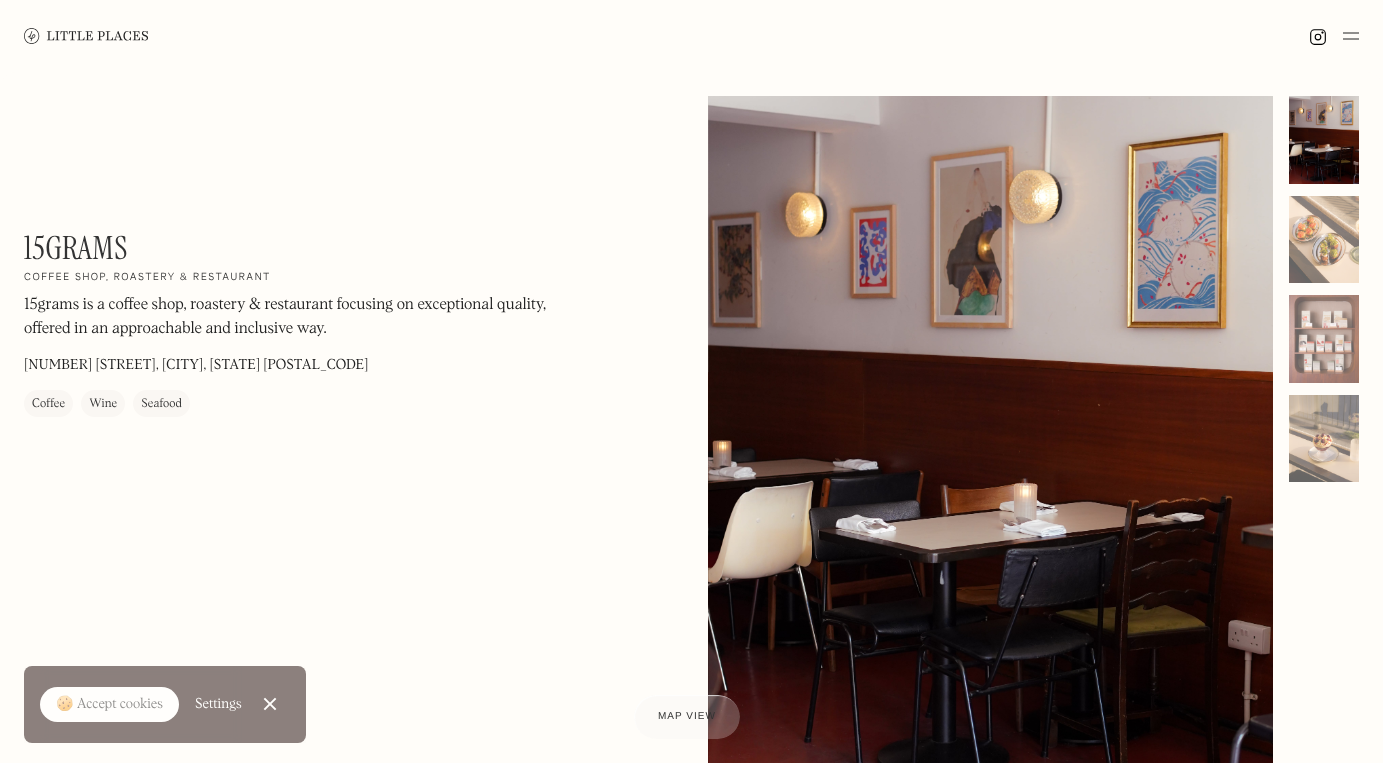 scroll, scrollTop: 0, scrollLeft: 0, axis: both 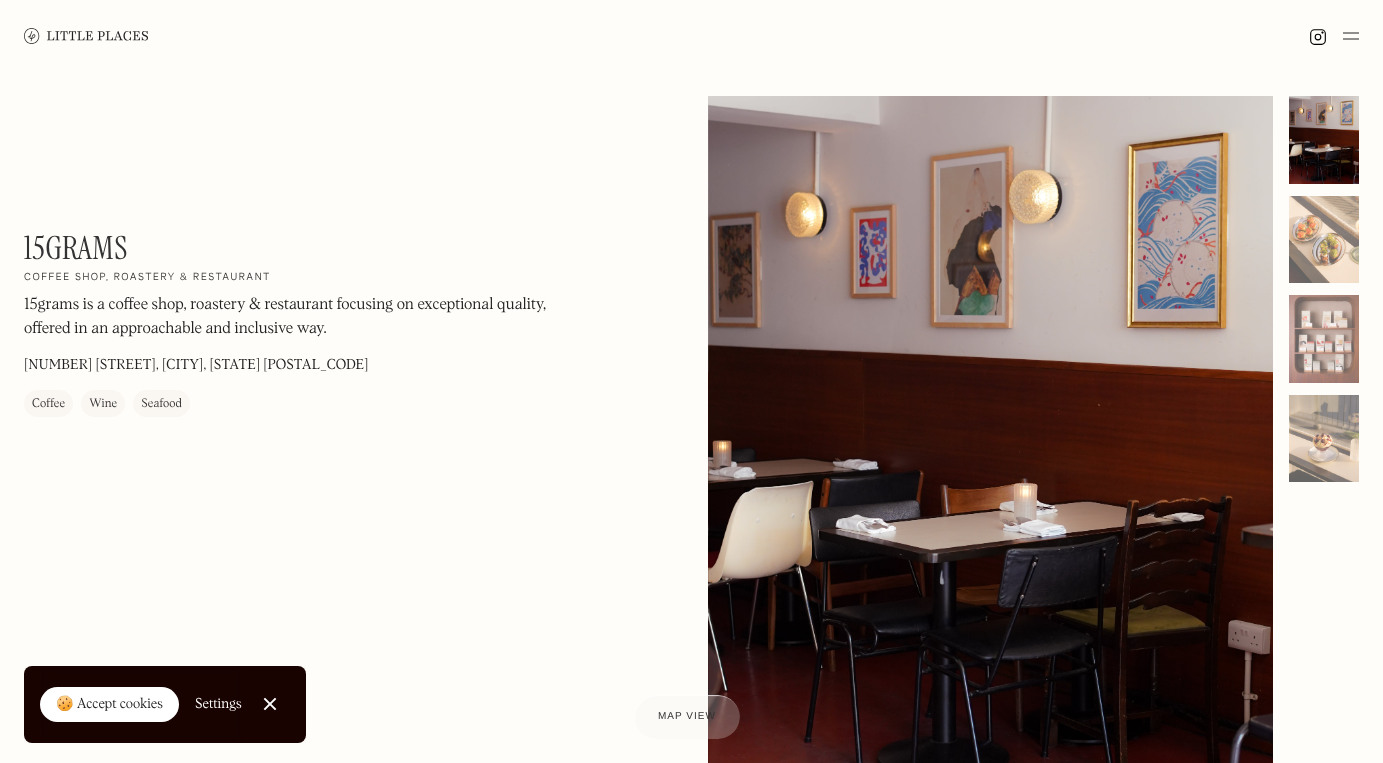 click on "15grams" at bounding box center (76, 248) 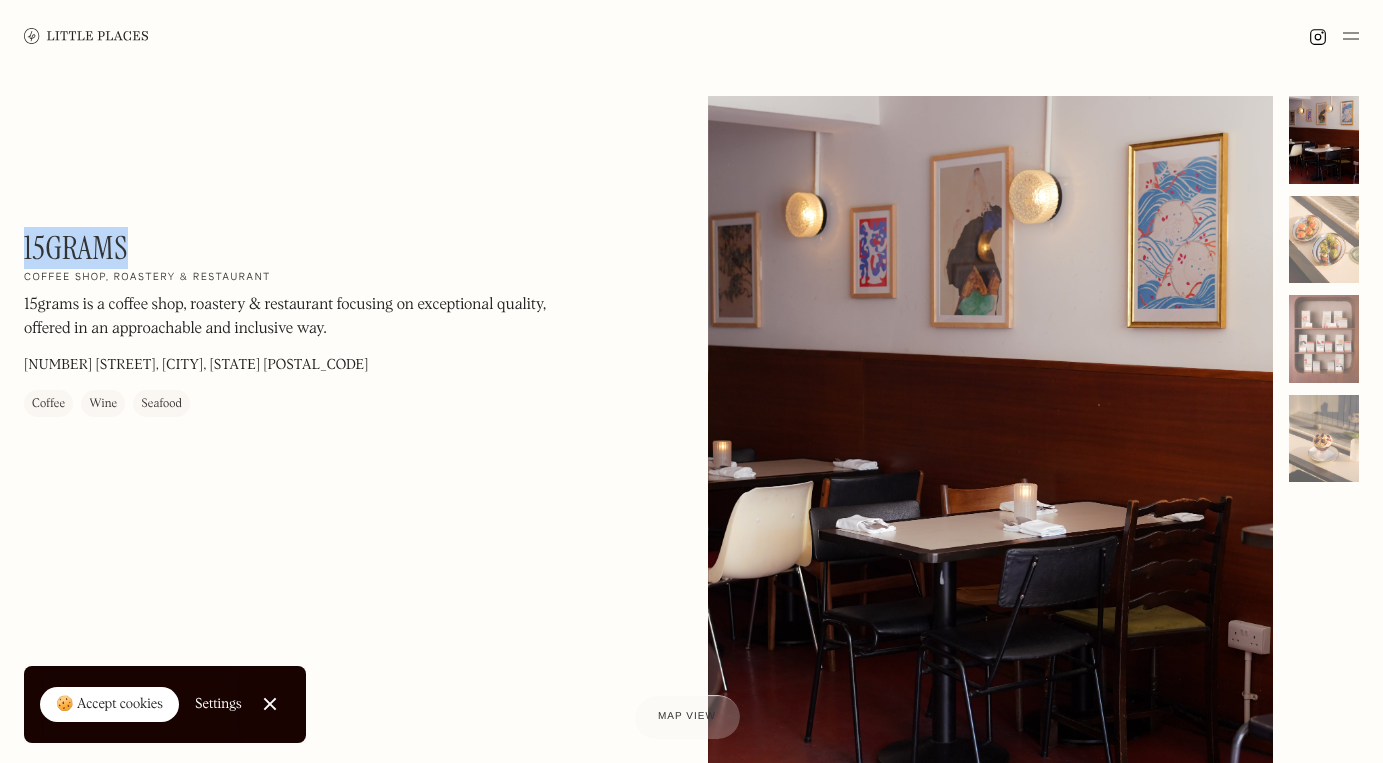 click on "15grams" at bounding box center (76, 248) 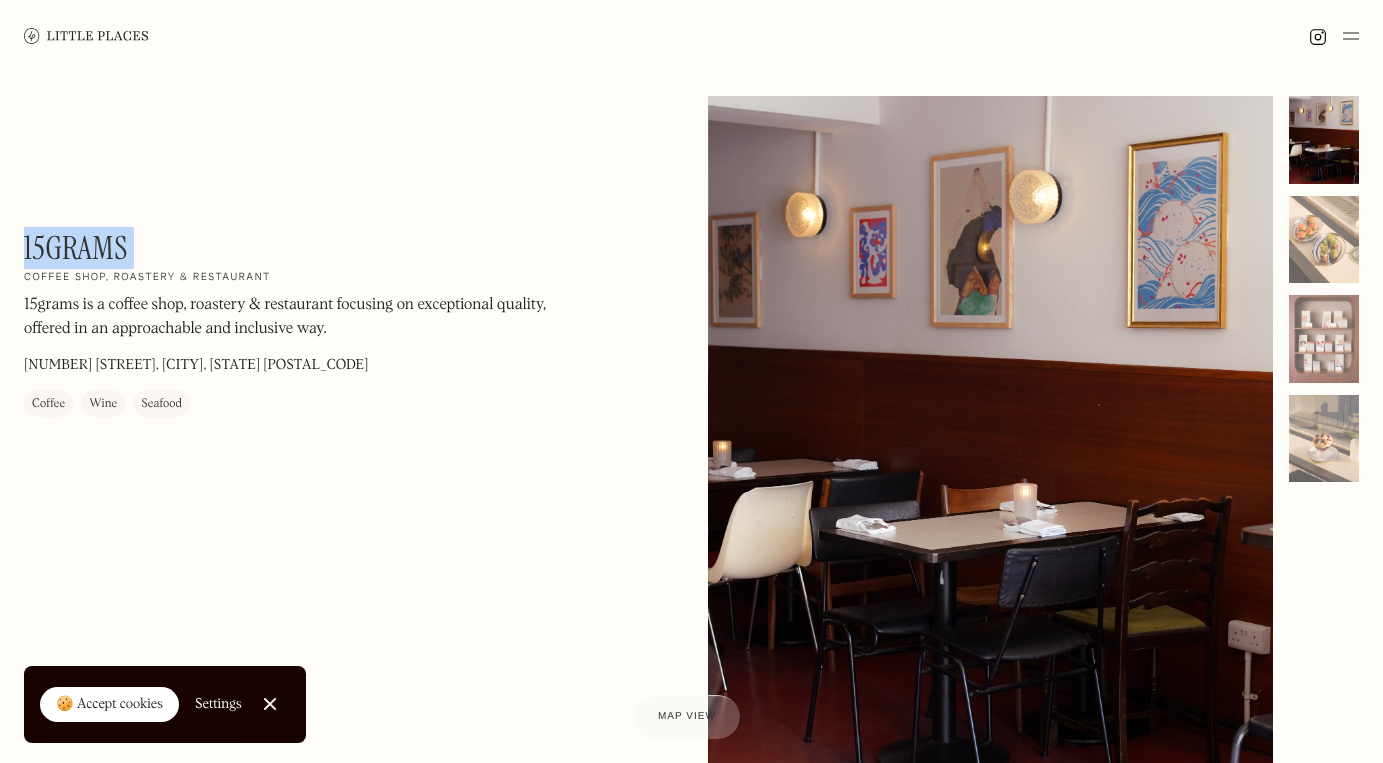 click on "15grams" at bounding box center (76, 248) 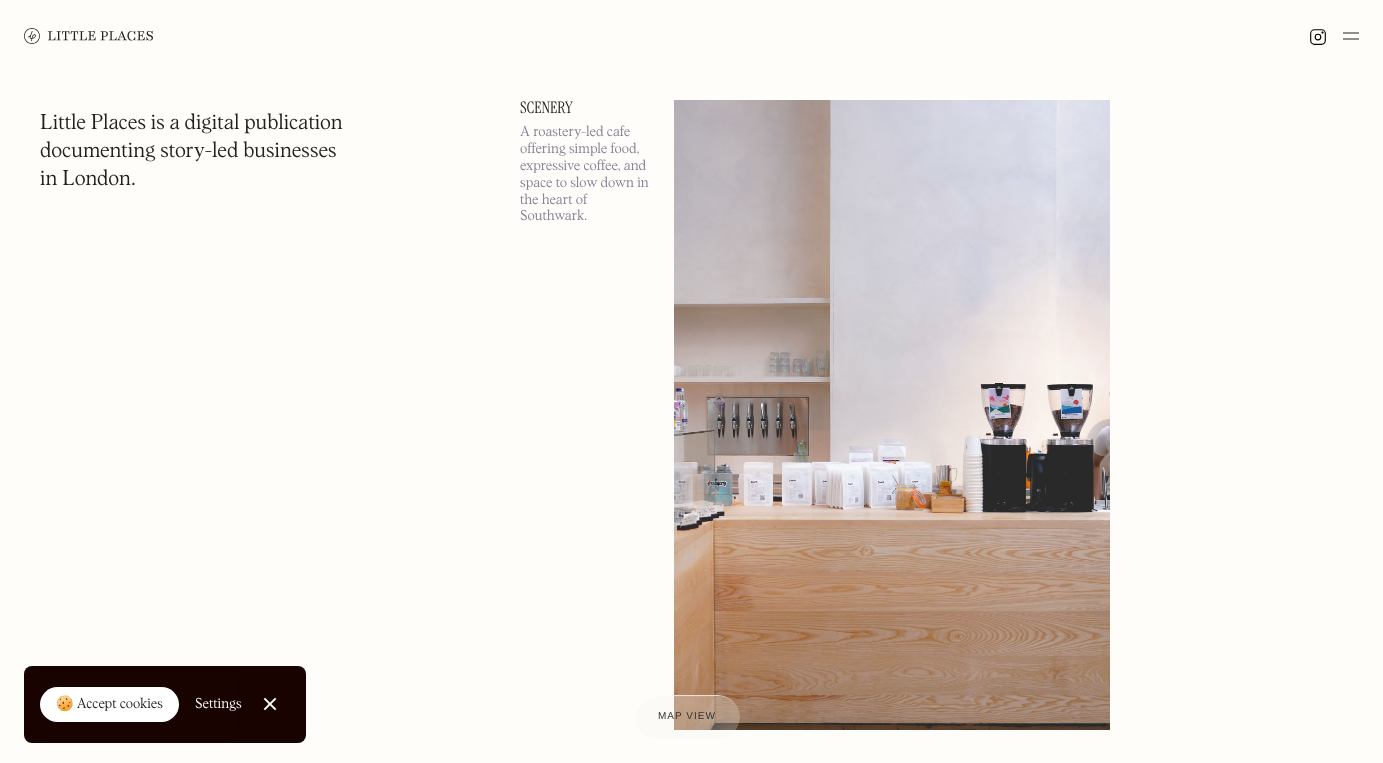 scroll, scrollTop: 878, scrollLeft: 0, axis: vertical 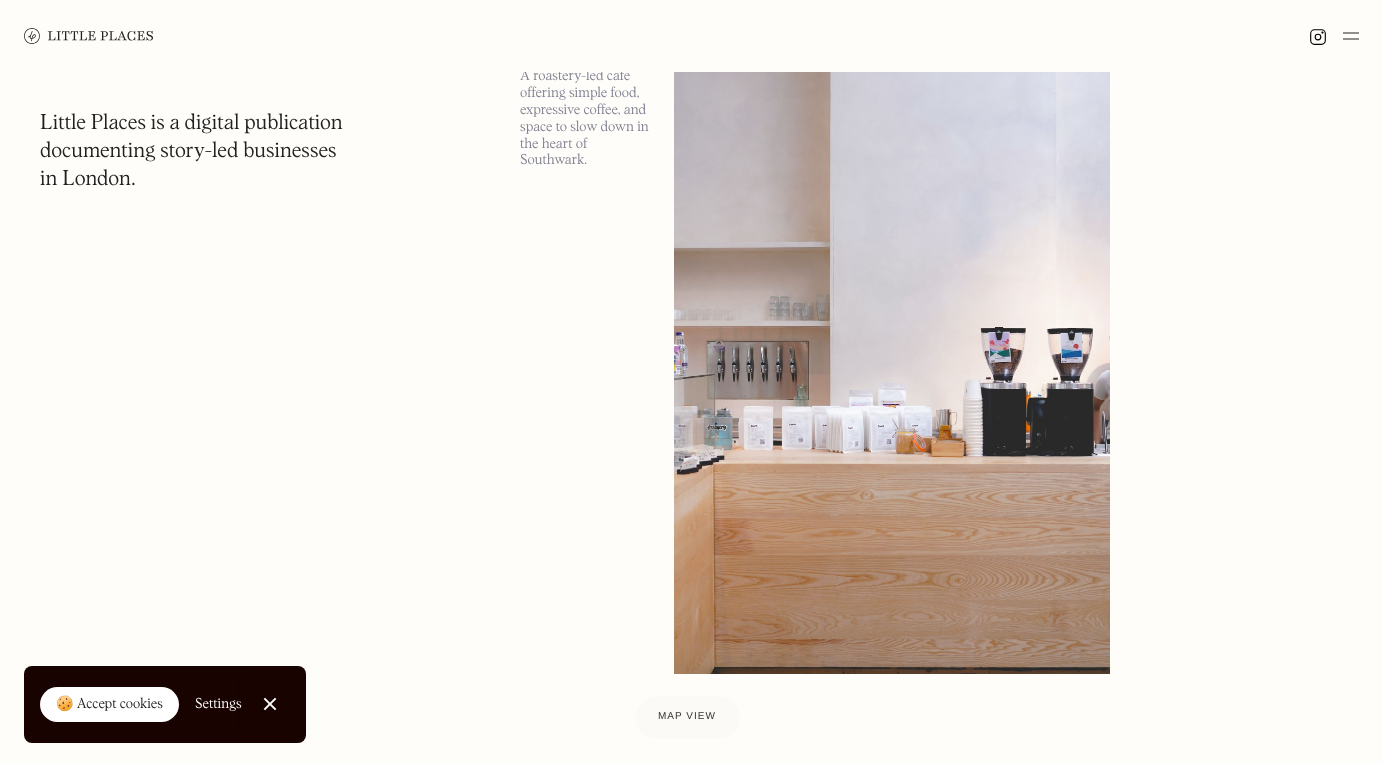 click on "Close Cookie Popup" at bounding box center (270, 704) 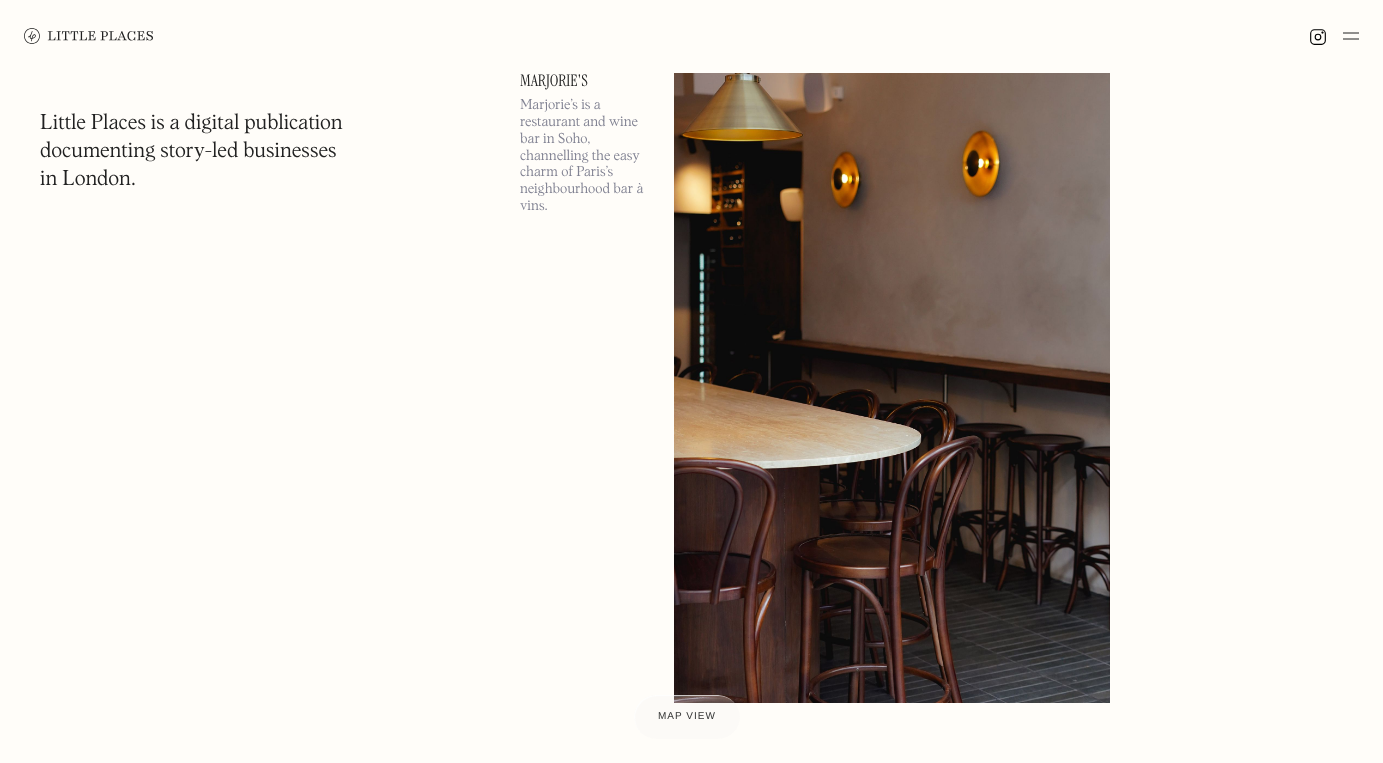 scroll, scrollTop: 8038, scrollLeft: 0, axis: vertical 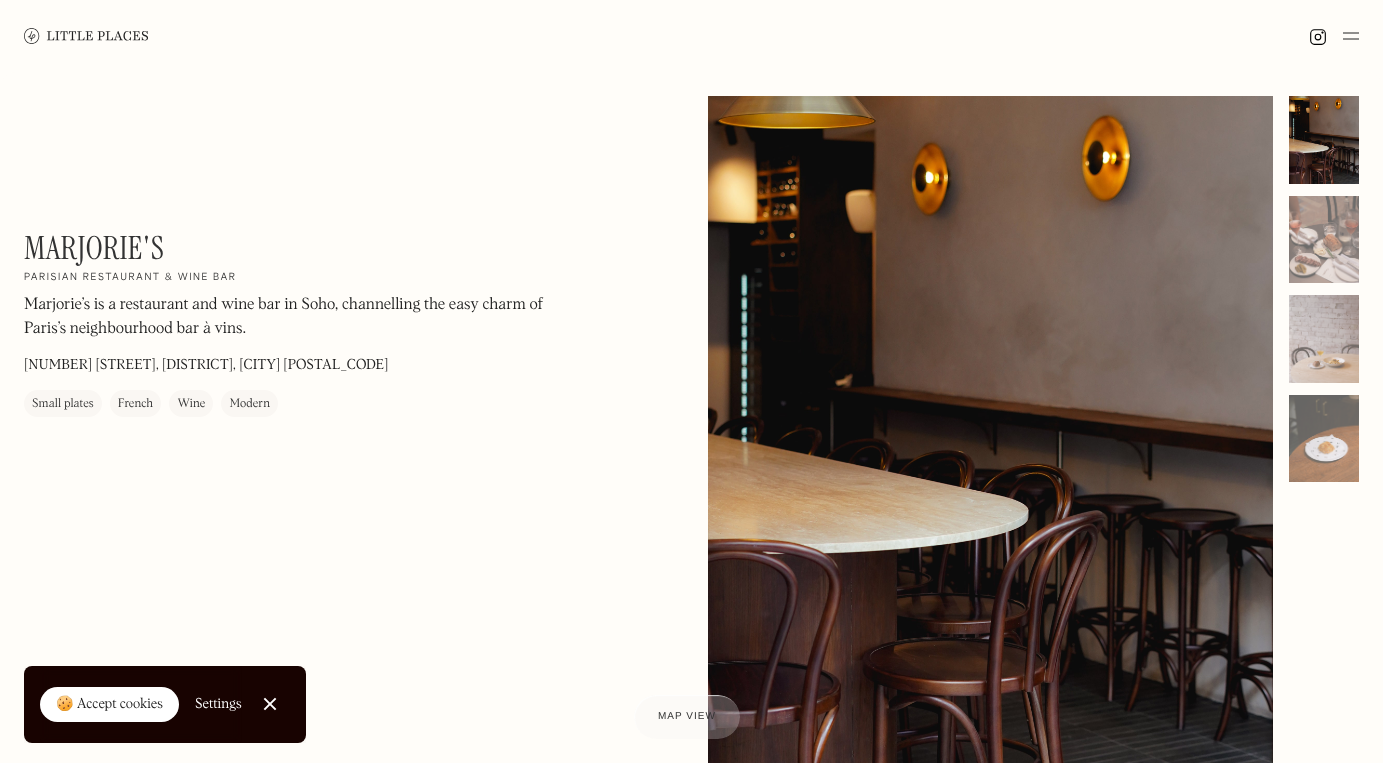click on "Marjorie's" at bounding box center (94, 248) 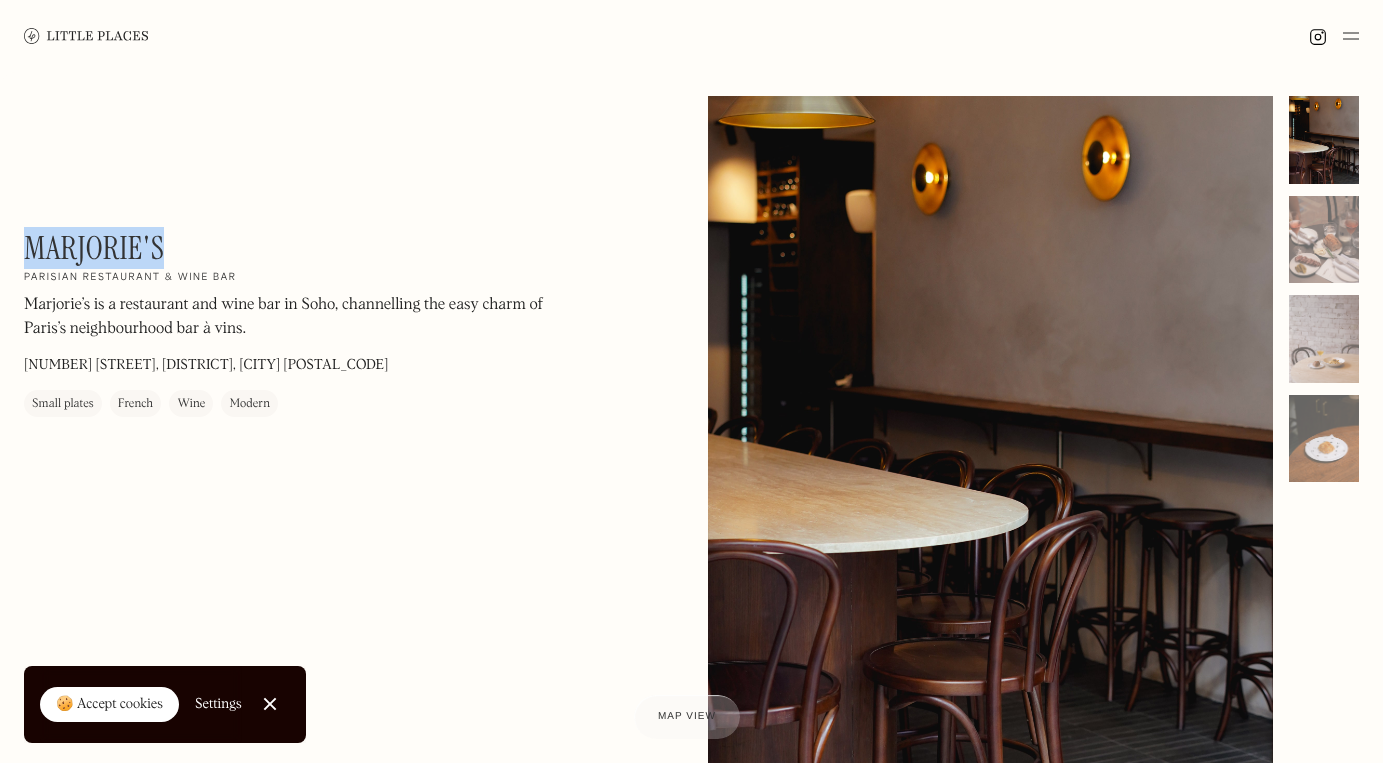 click on "Marjorie's" at bounding box center (94, 248) 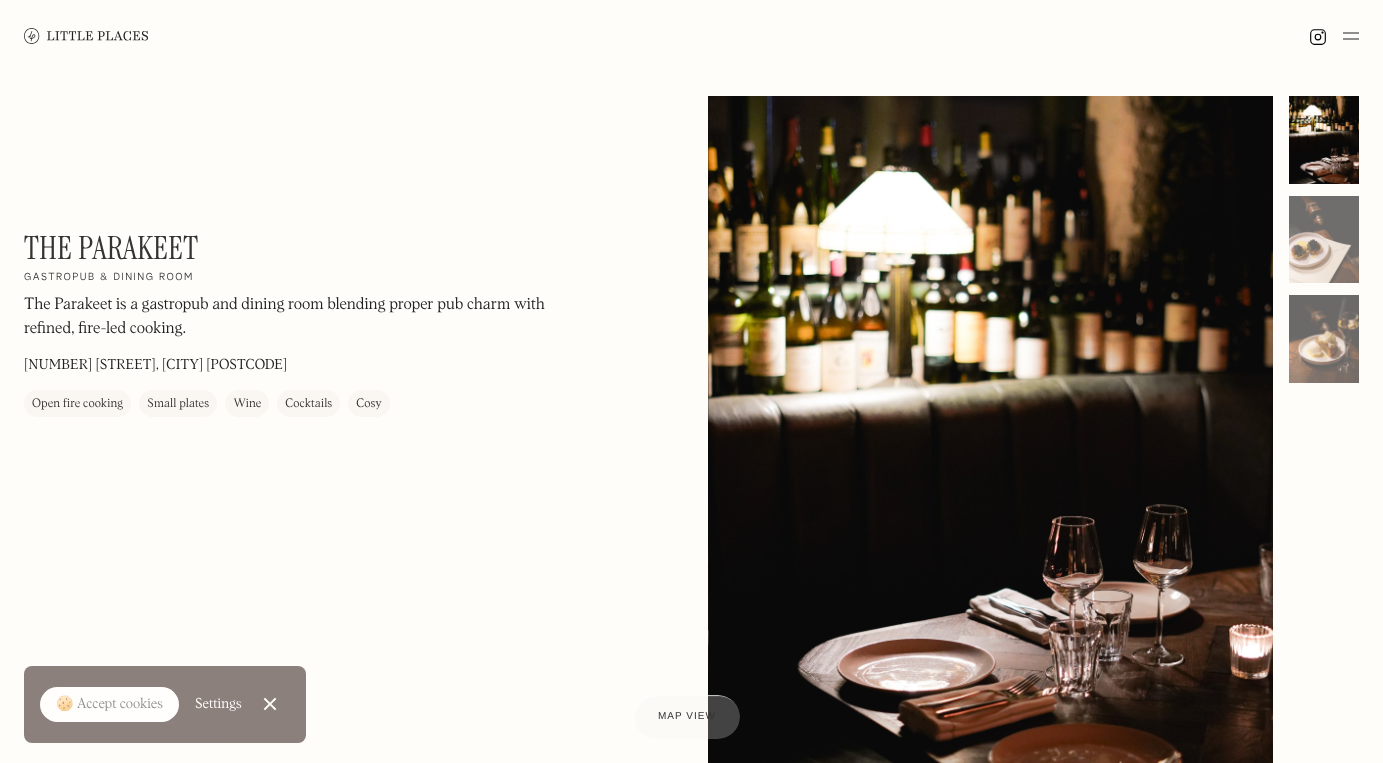 scroll, scrollTop: 0, scrollLeft: 0, axis: both 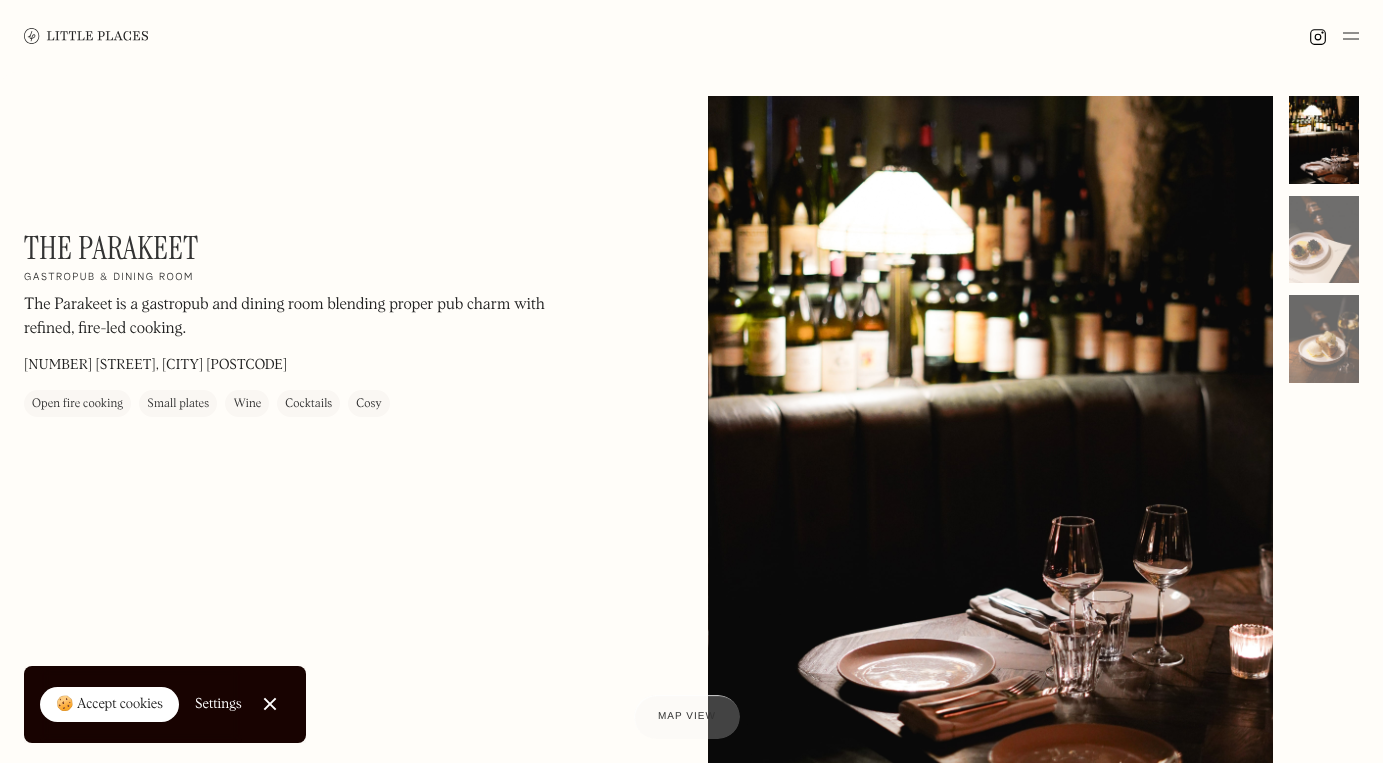 click on "The Parakeet" at bounding box center (111, 248) 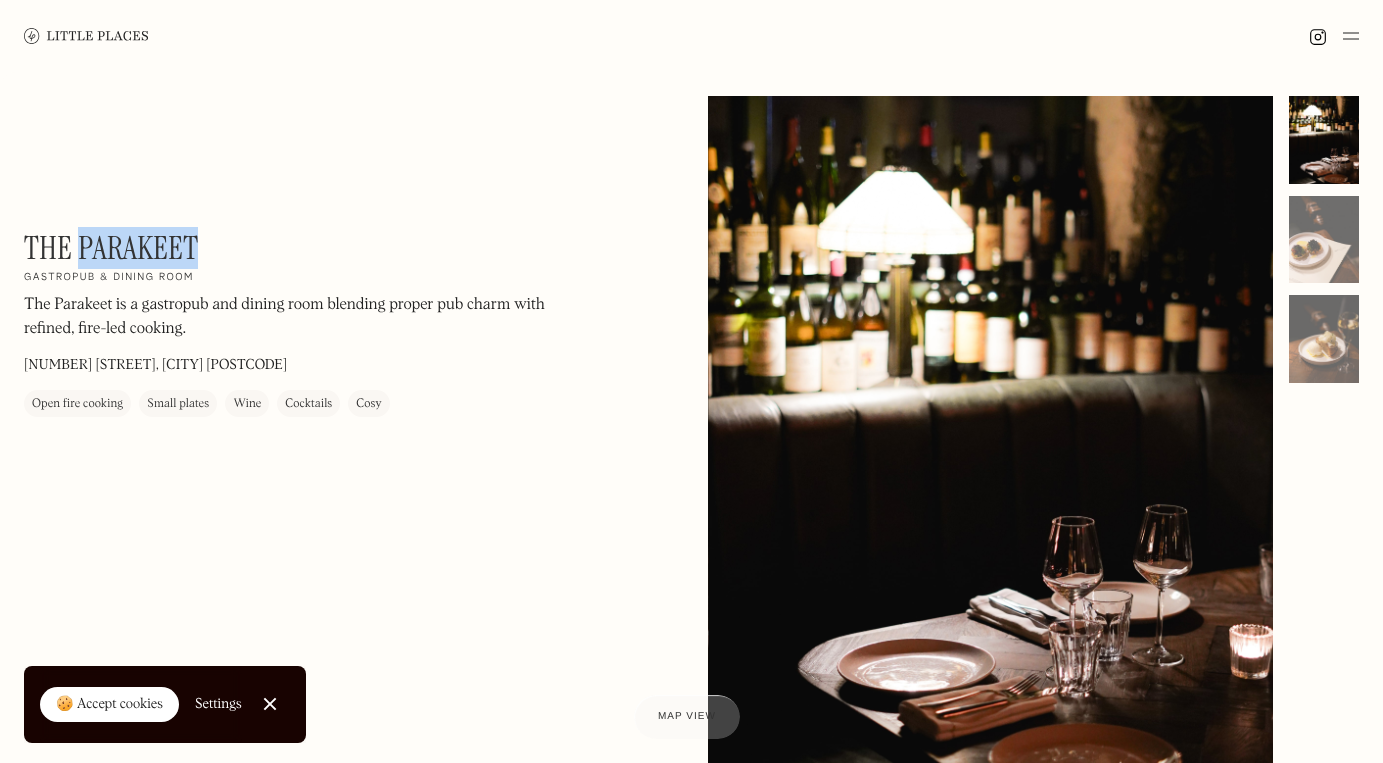 click on "The Parakeet" at bounding box center (111, 248) 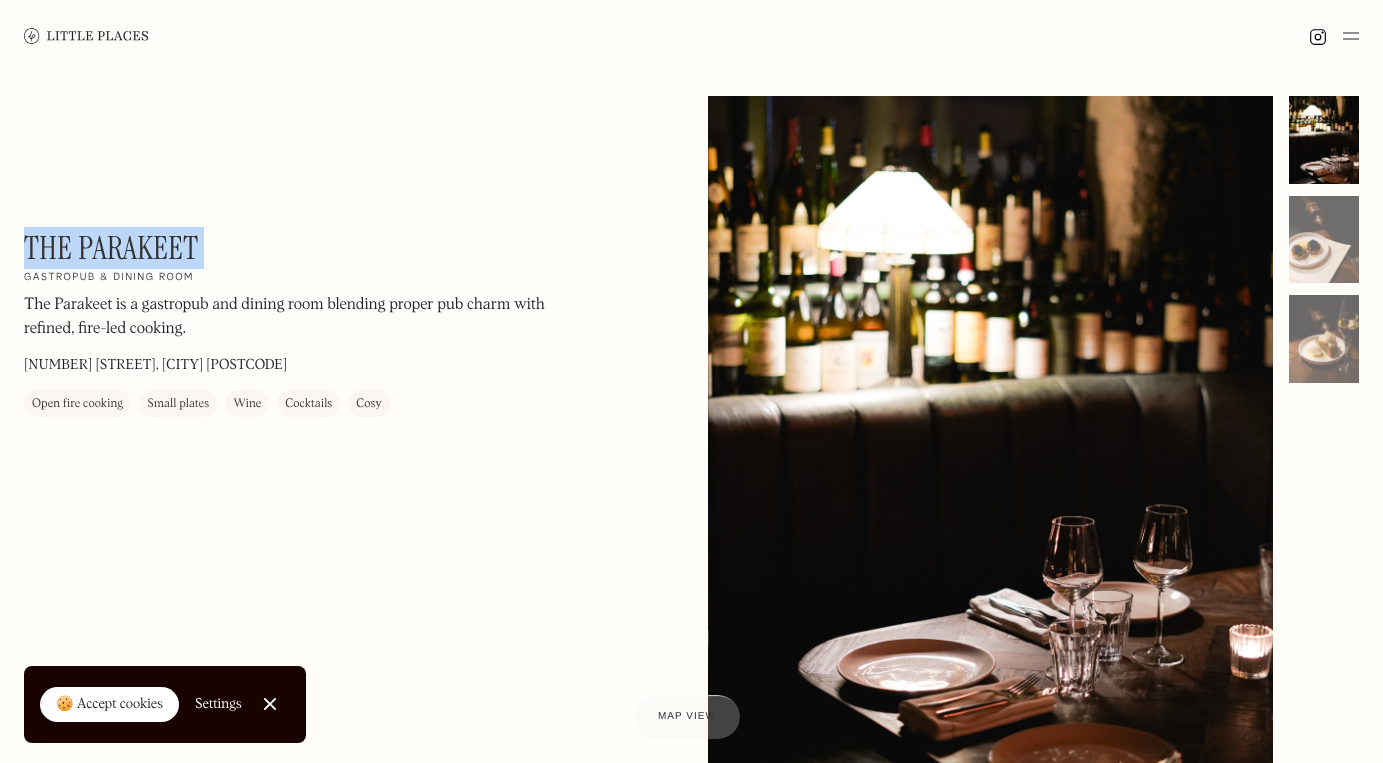 click on "The Parakeet" at bounding box center (111, 248) 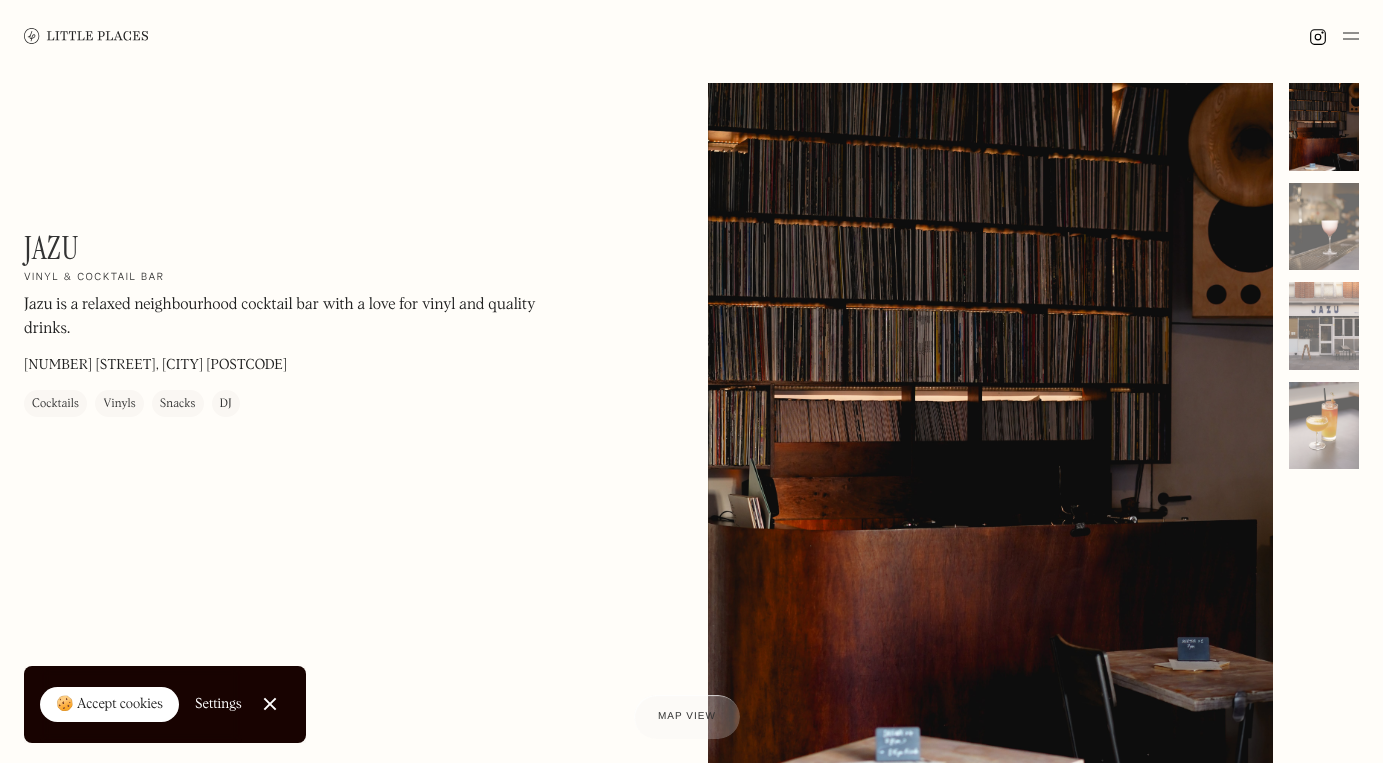 scroll, scrollTop: 29, scrollLeft: 0, axis: vertical 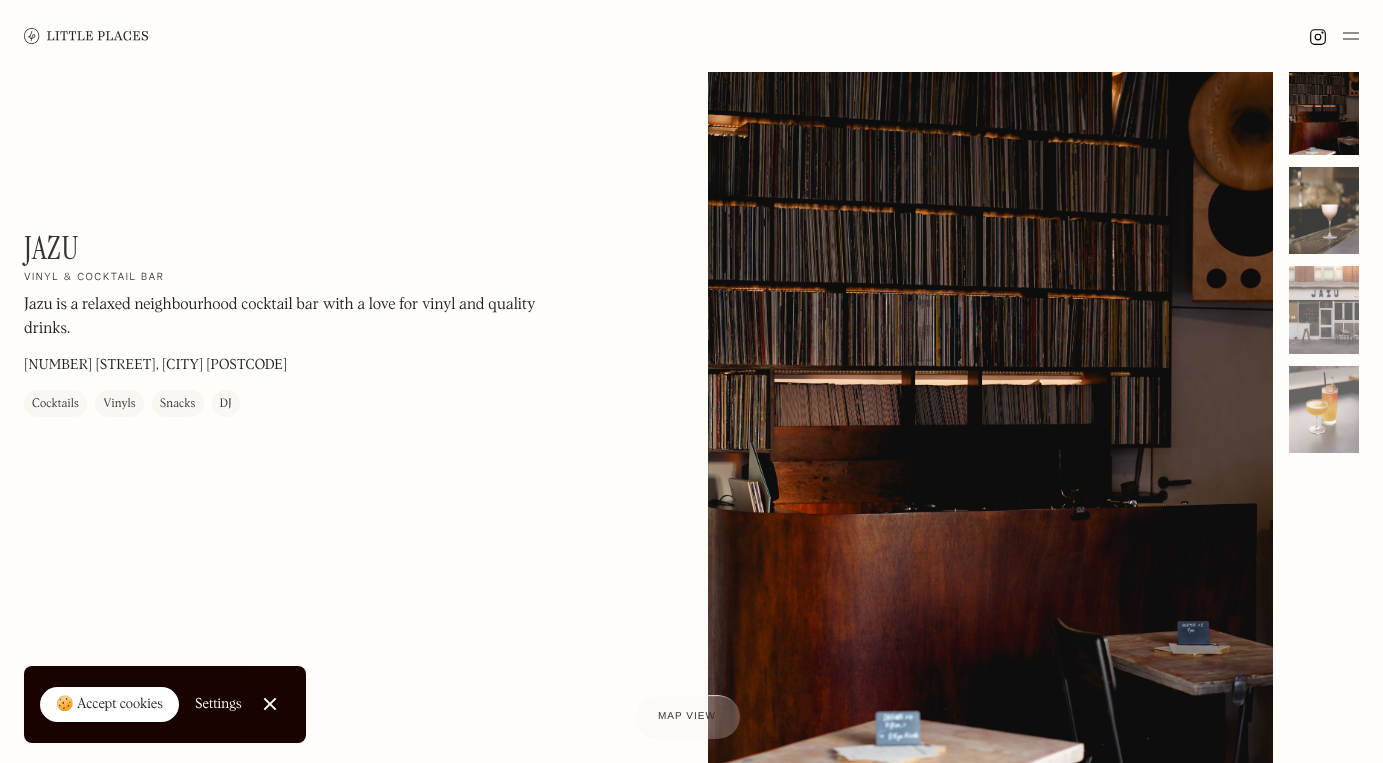 click at bounding box center [1324, 211] 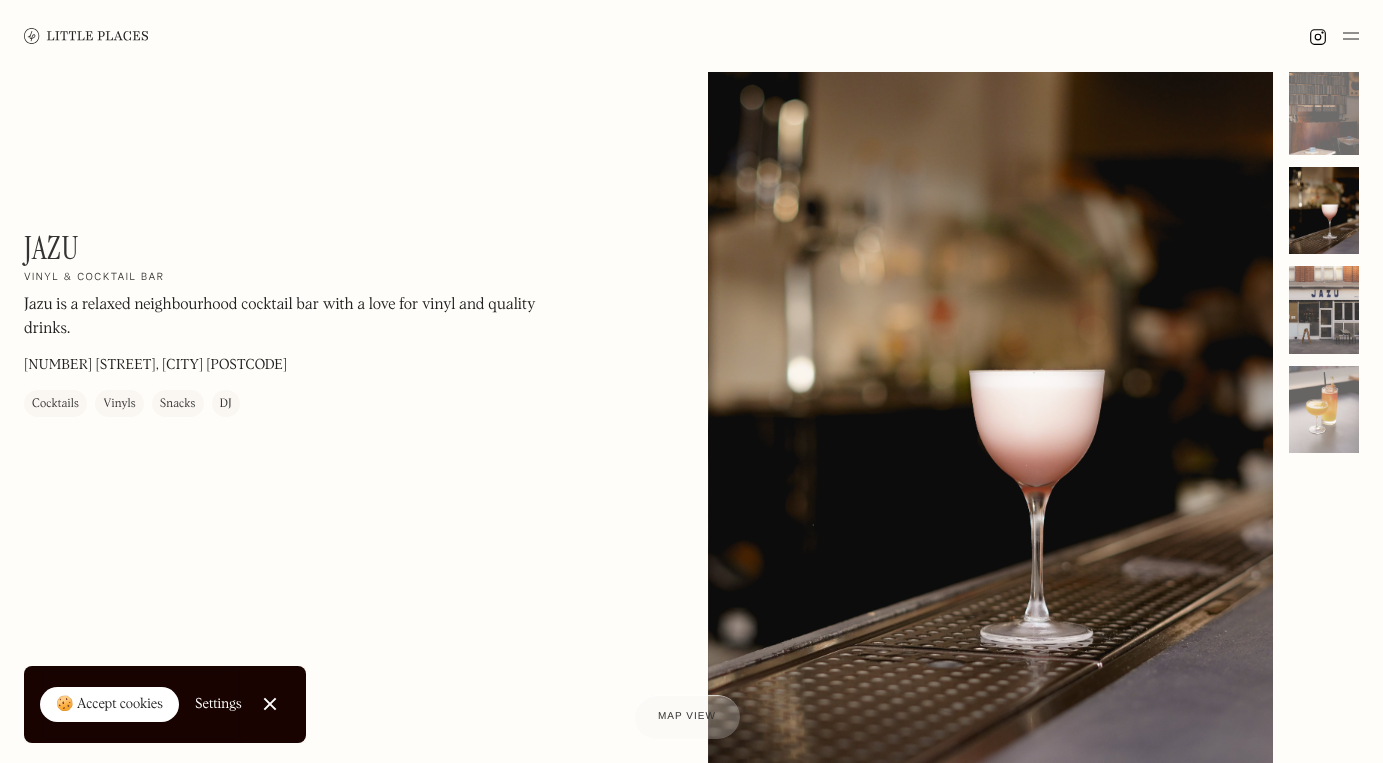 click at bounding box center (1324, 310) 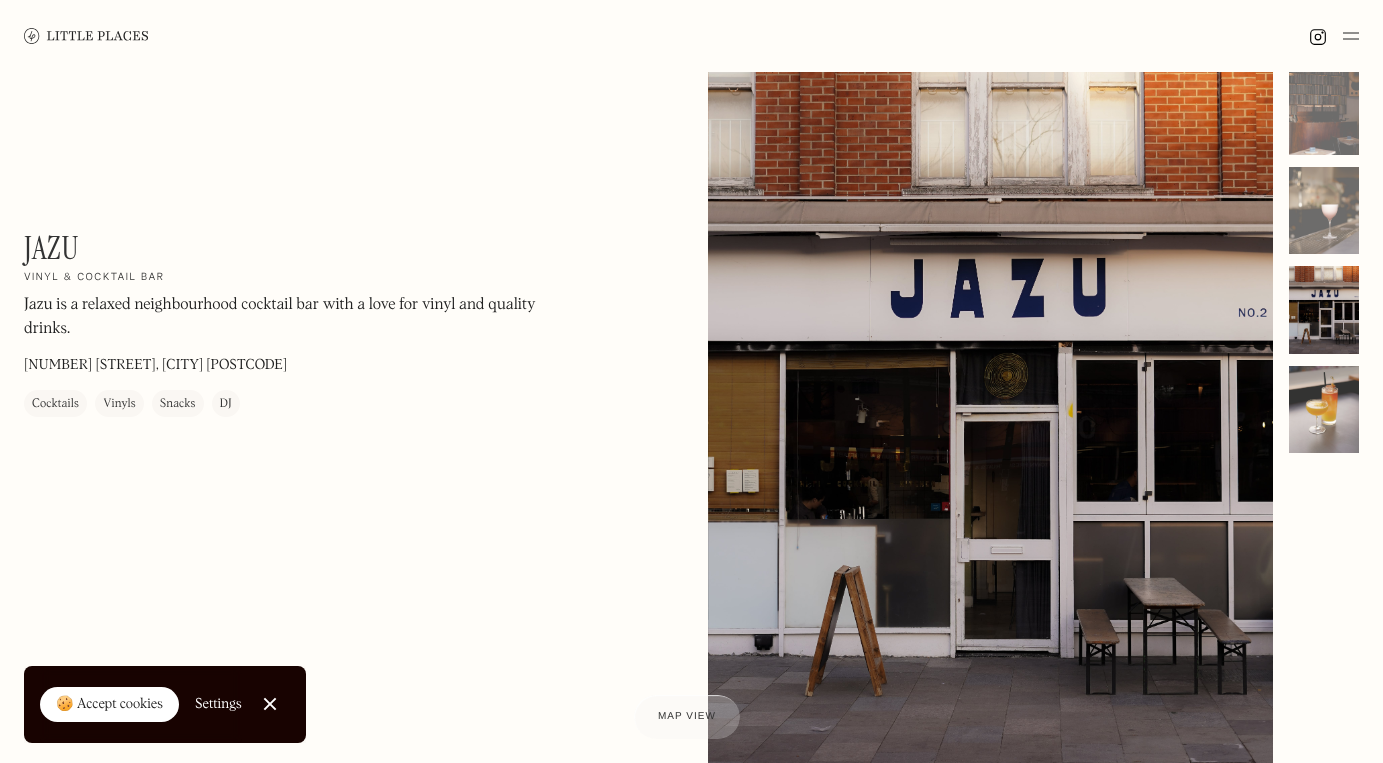 click at bounding box center (1324, 410) 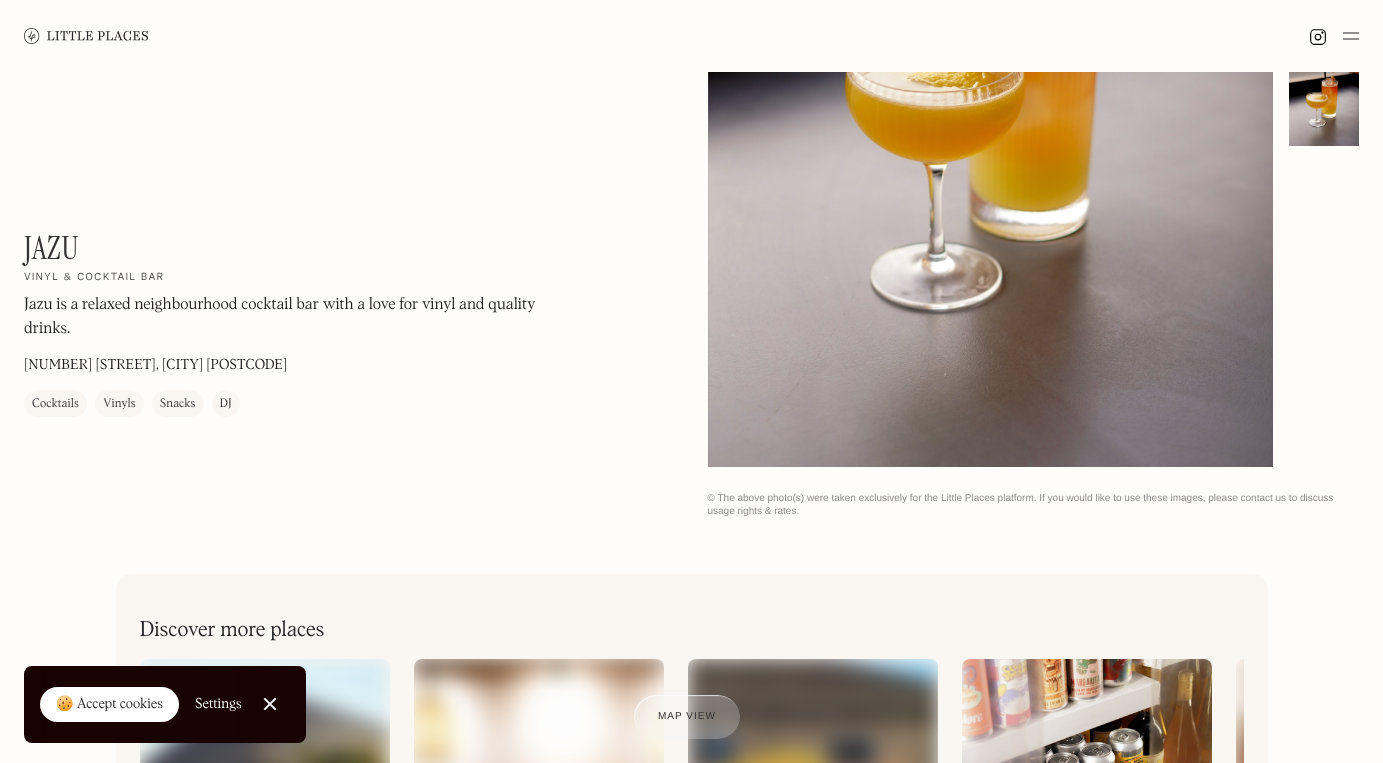 scroll, scrollTop: 328, scrollLeft: 0, axis: vertical 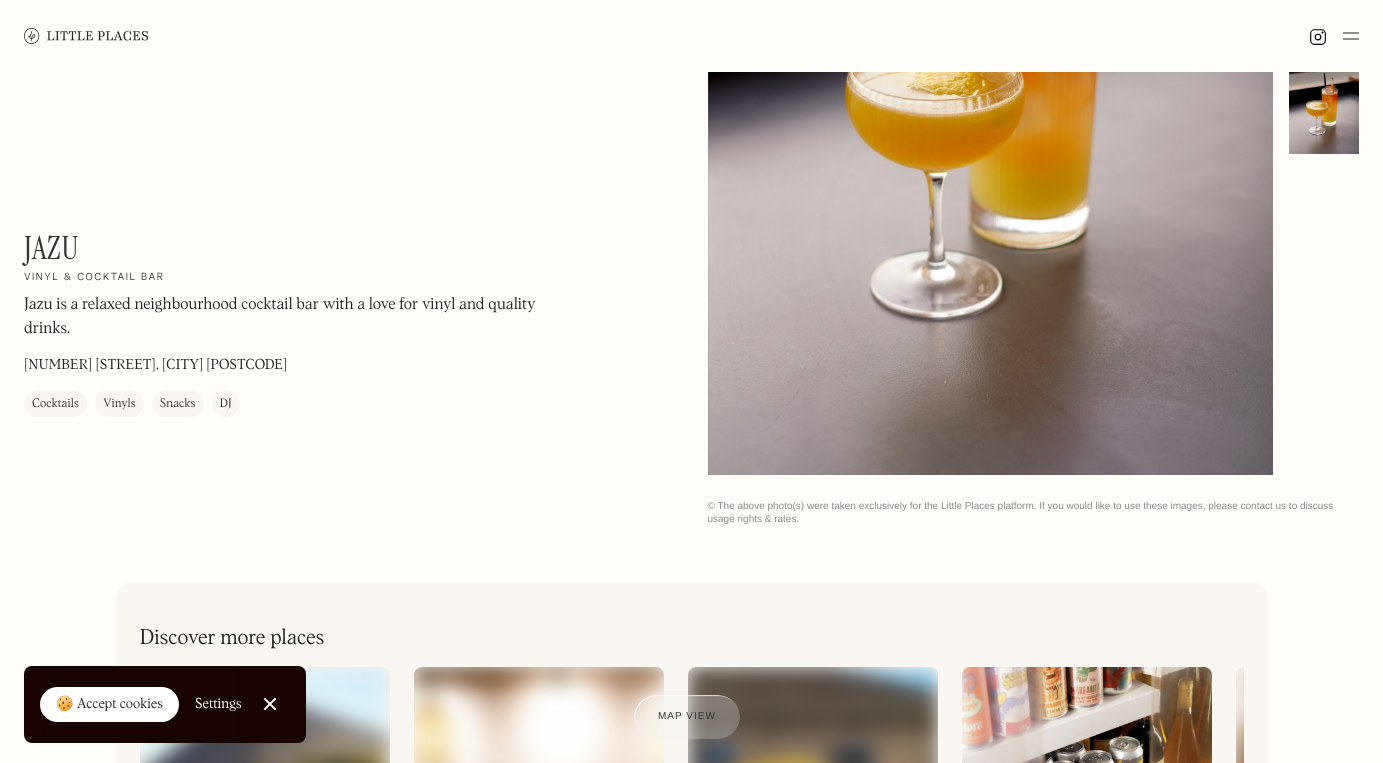 click on "Jazu" at bounding box center (51, 248) 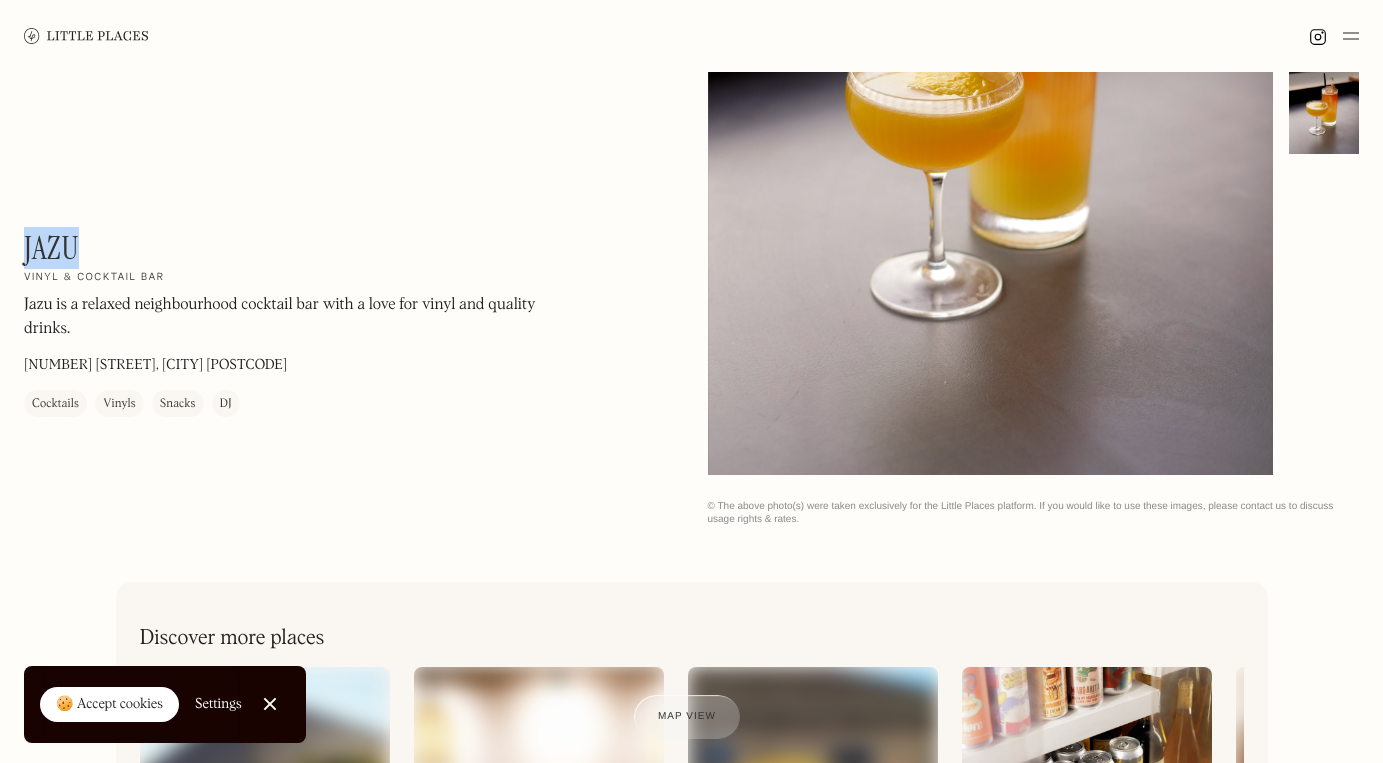 click on "Jazu" at bounding box center [51, 248] 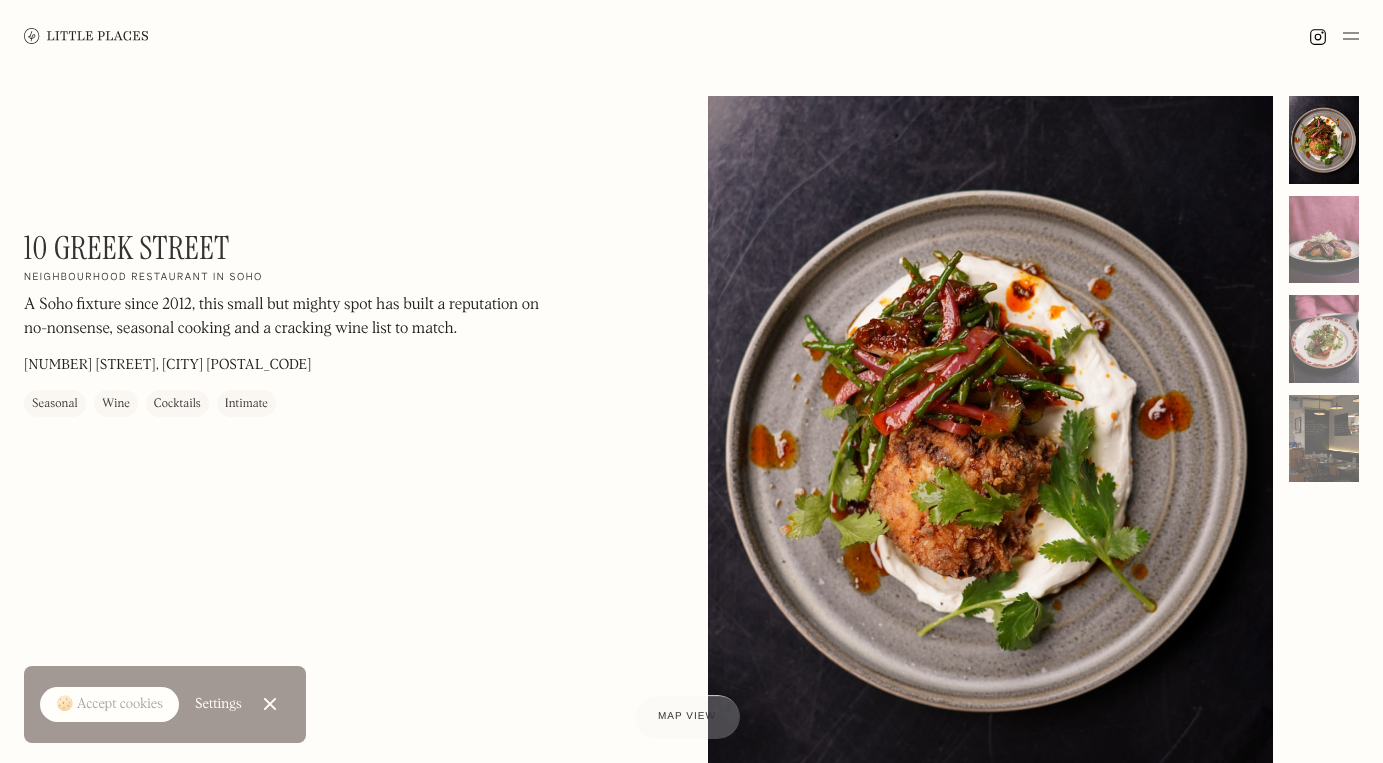 scroll, scrollTop: 0, scrollLeft: 0, axis: both 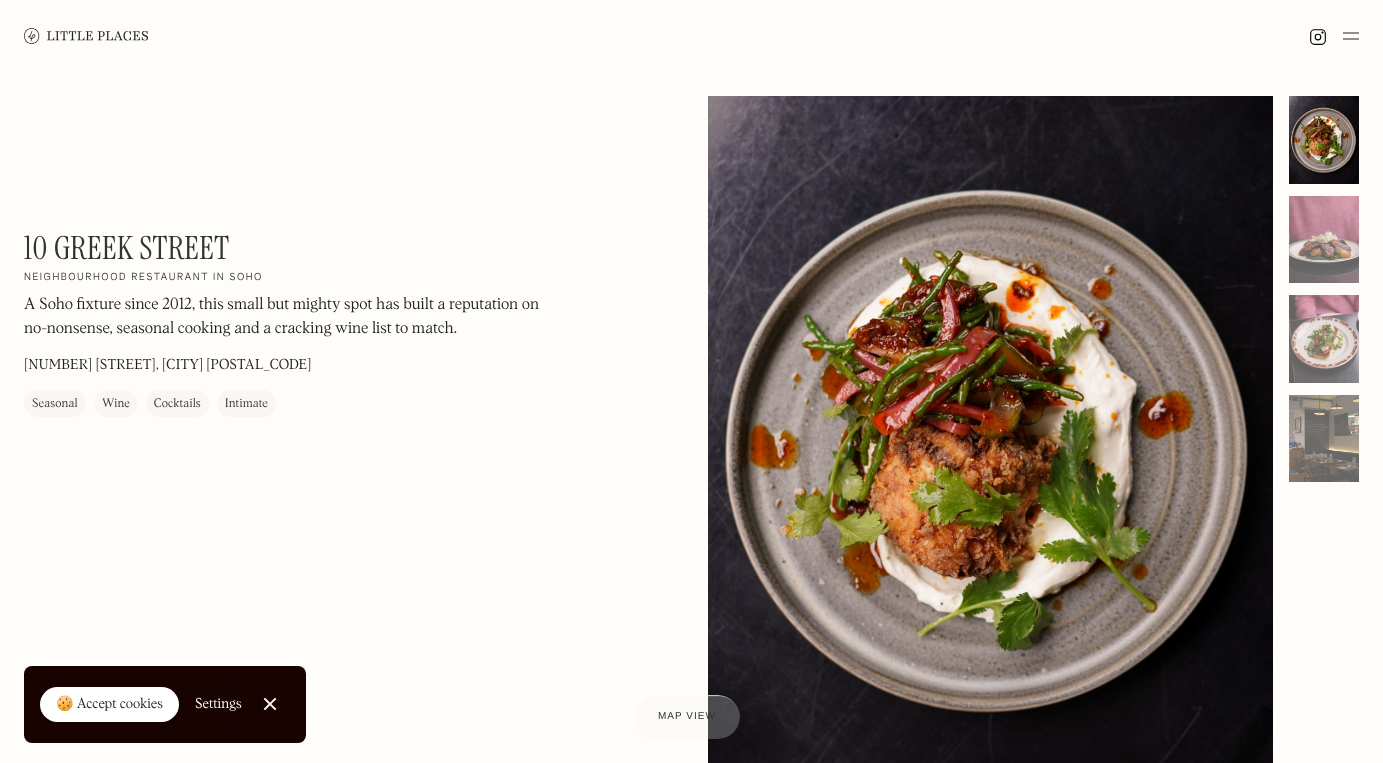 click on "10 Greek Street" at bounding box center (127, 248) 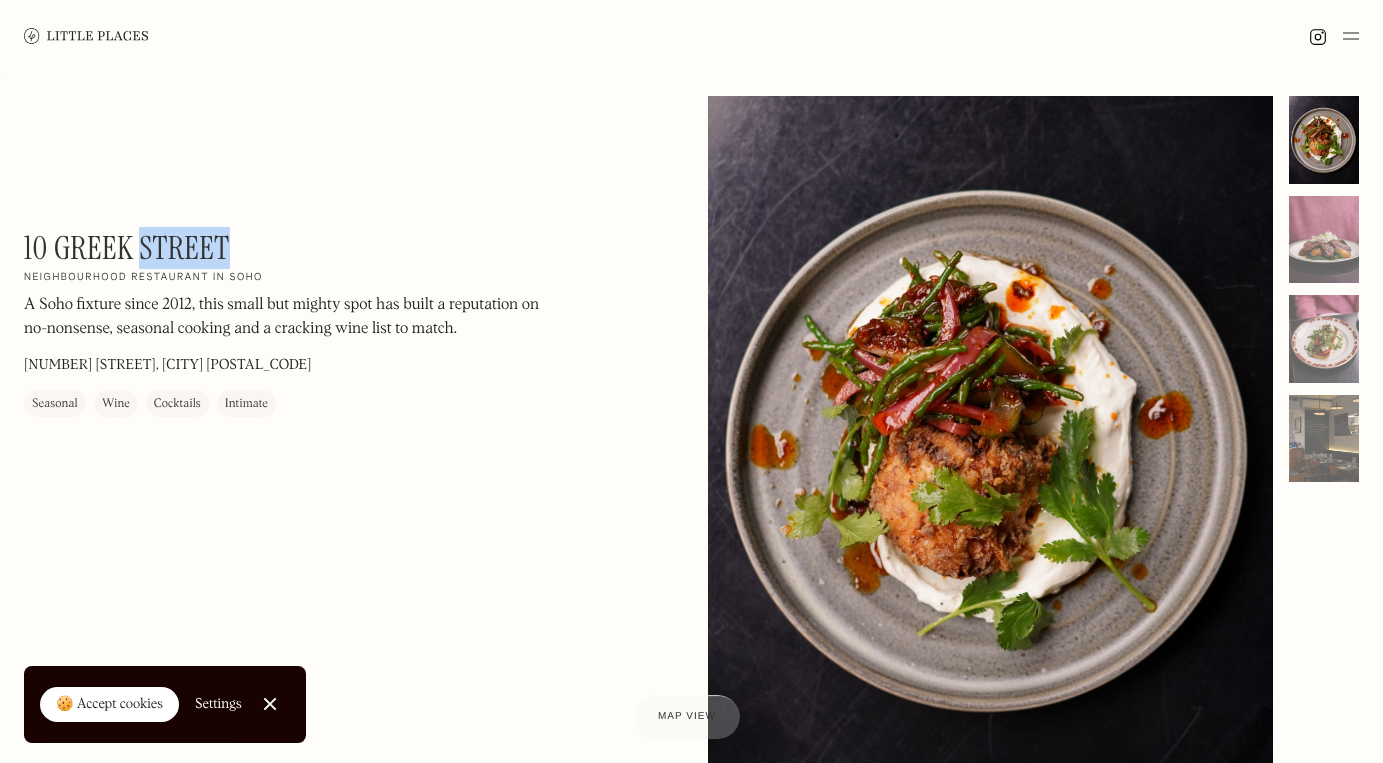 click on "10 Greek Street" at bounding box center [127, 248] 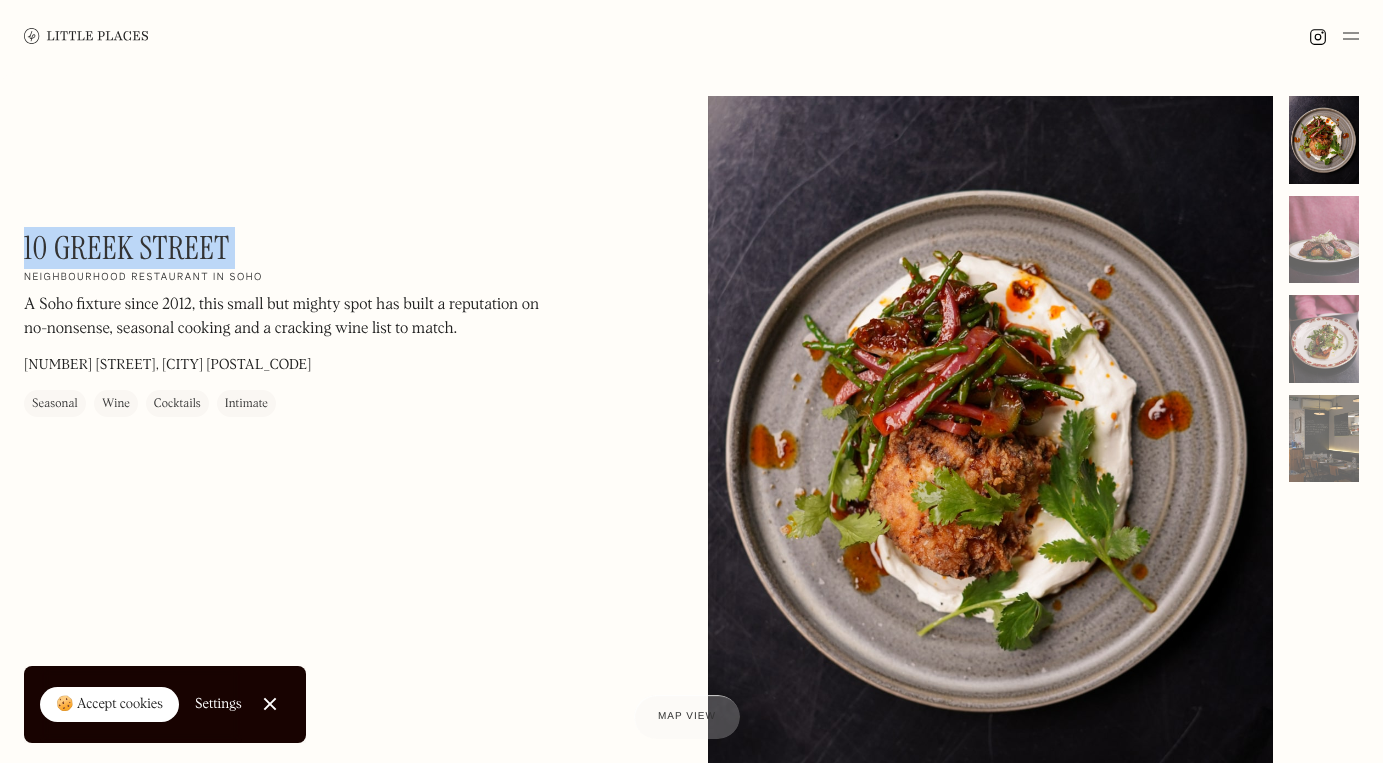 click on "10 Greek Street" at bounding box center [127, 248] 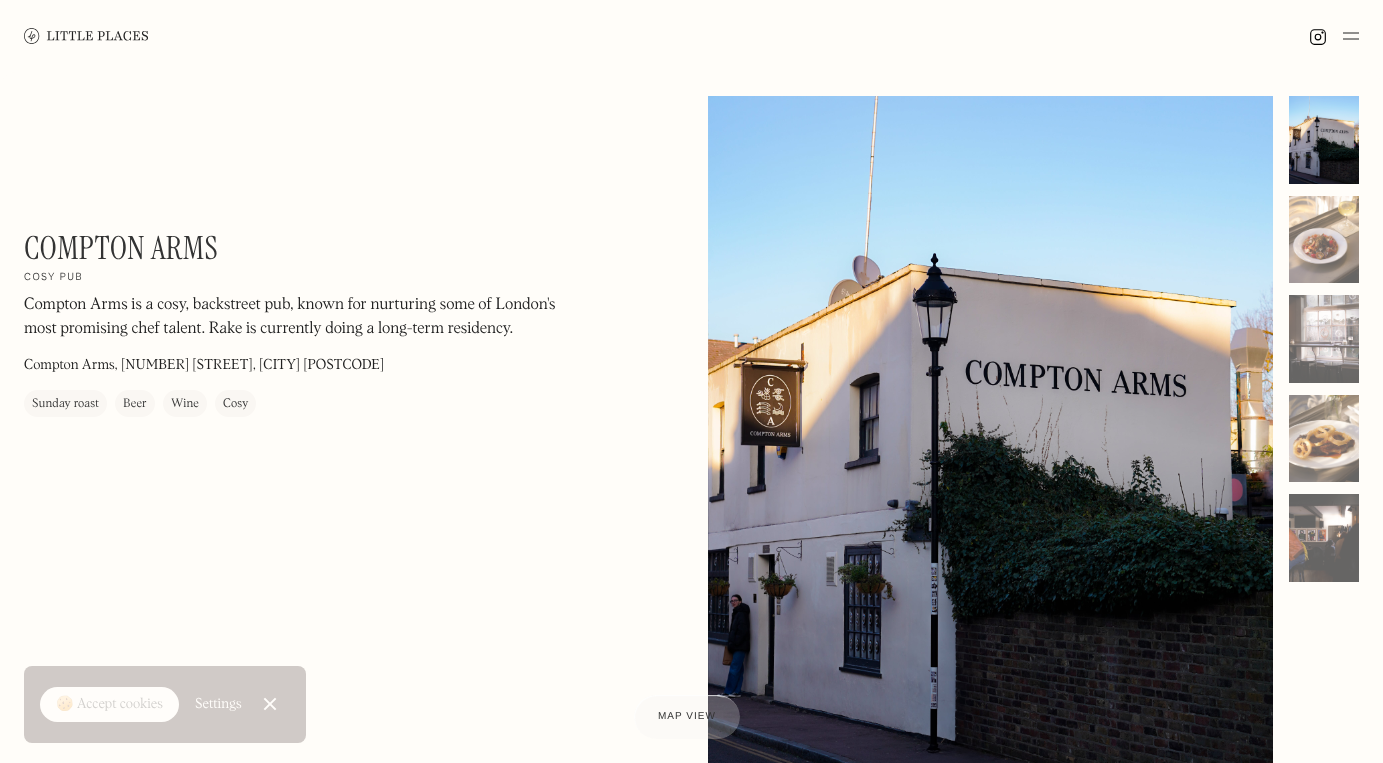 scroll, scrollTop: 0, scrollLeft: 0, axis: both 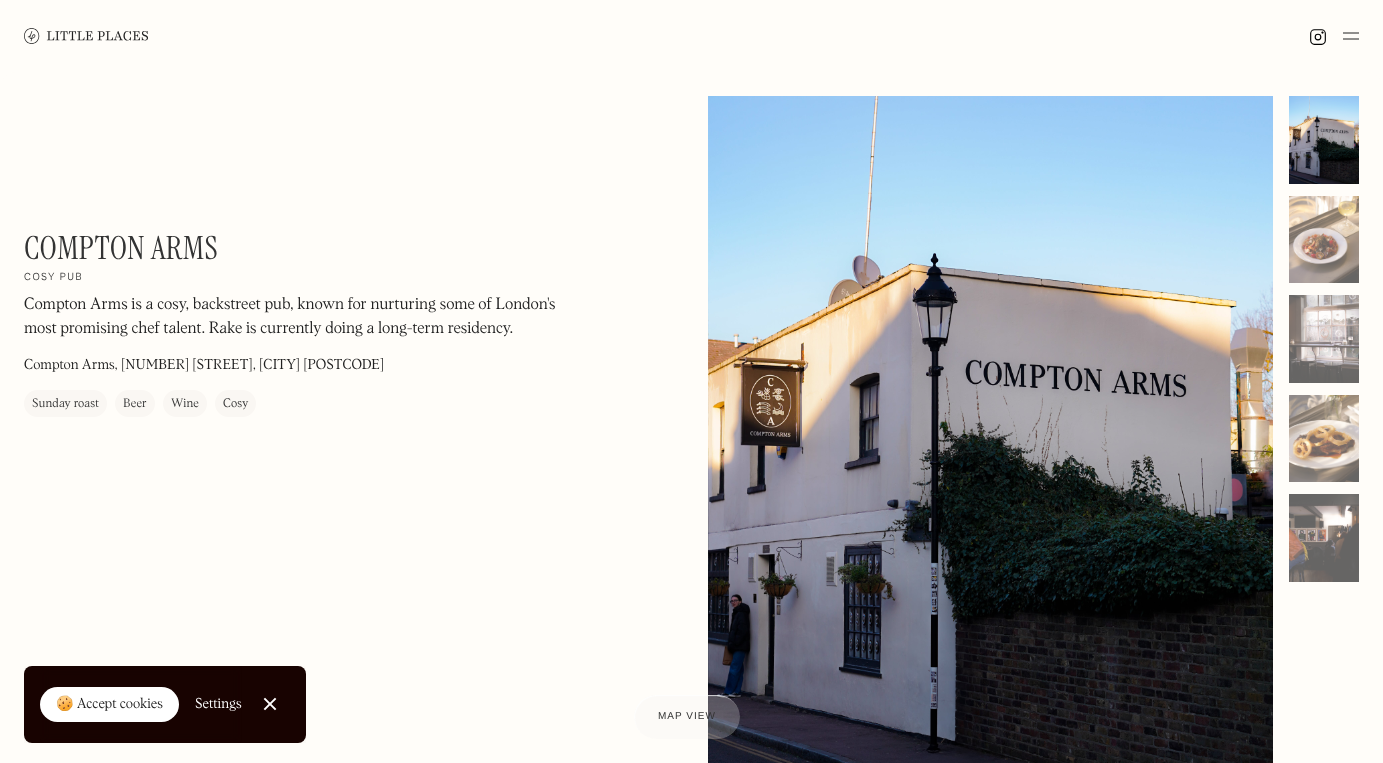 click on "Compton Arms" at bounding box center [121, 248] 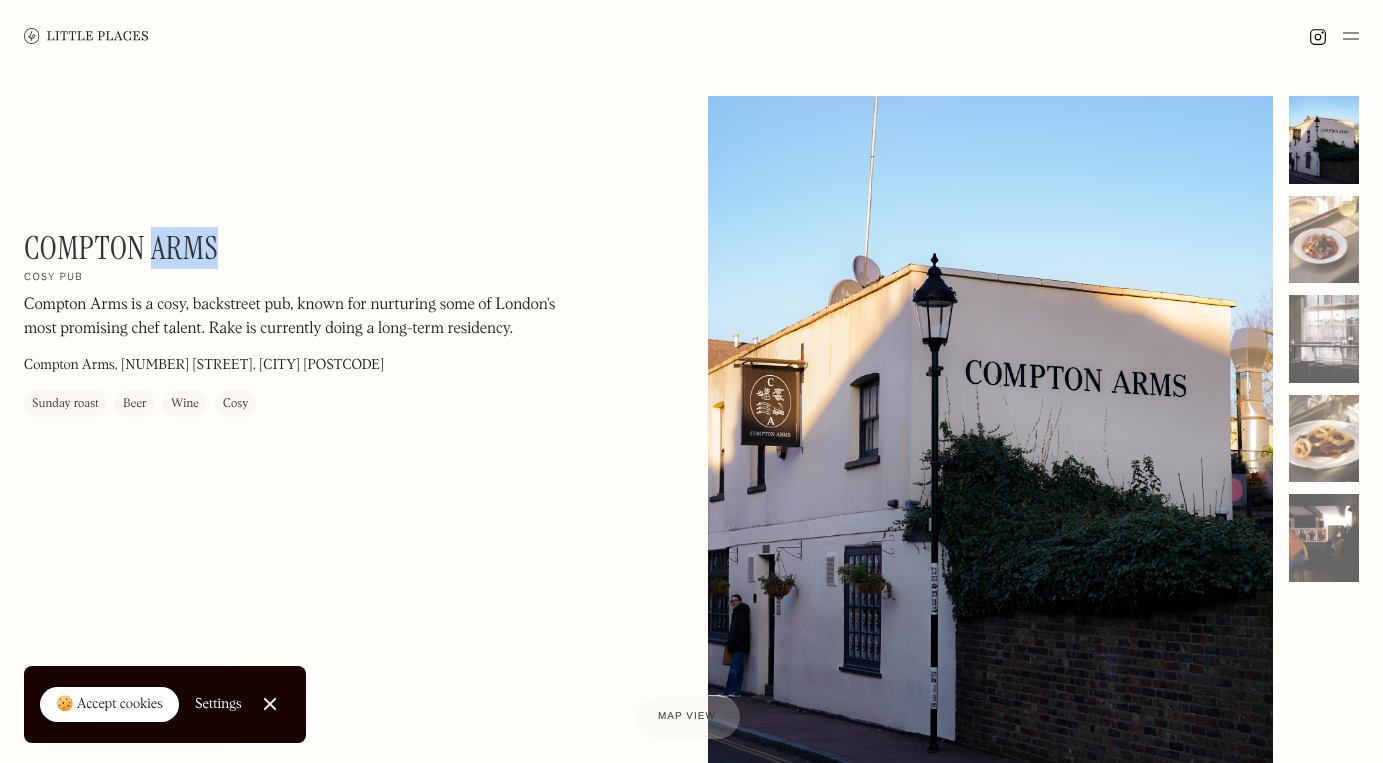 click on "Compton Arms" at bounding box center [121, 248] 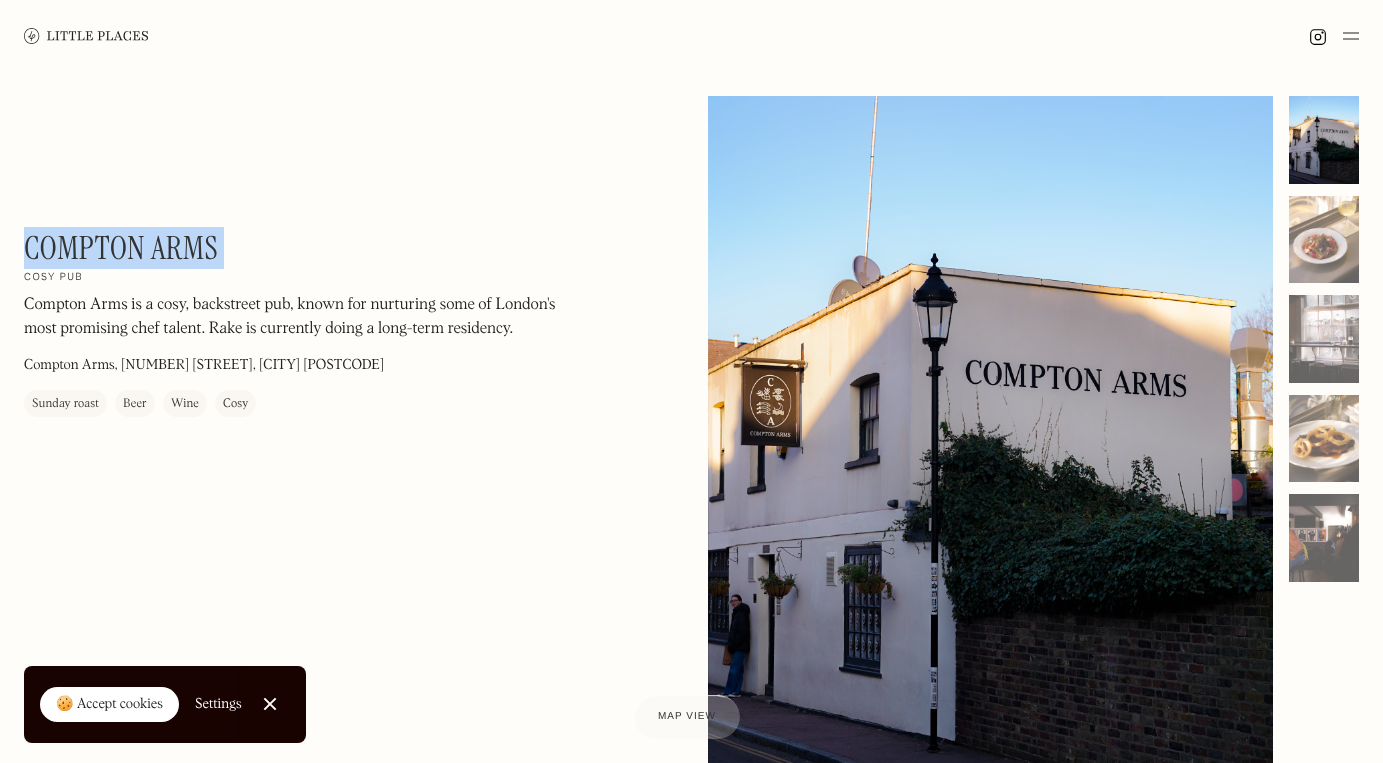 click on "Compton Arms" at bounding box center (121, 248) 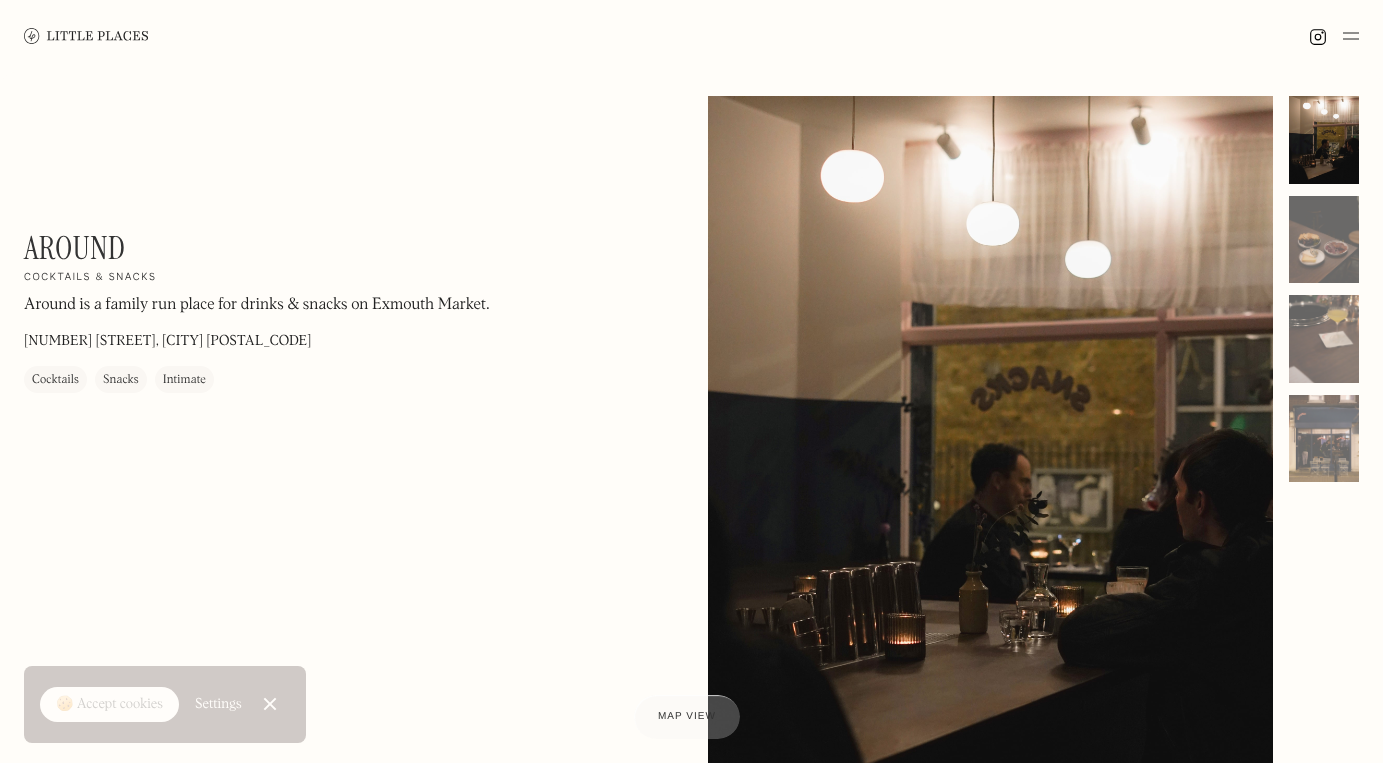 scroll, scrollTop: 0, scrollLeft: 0, axis: both 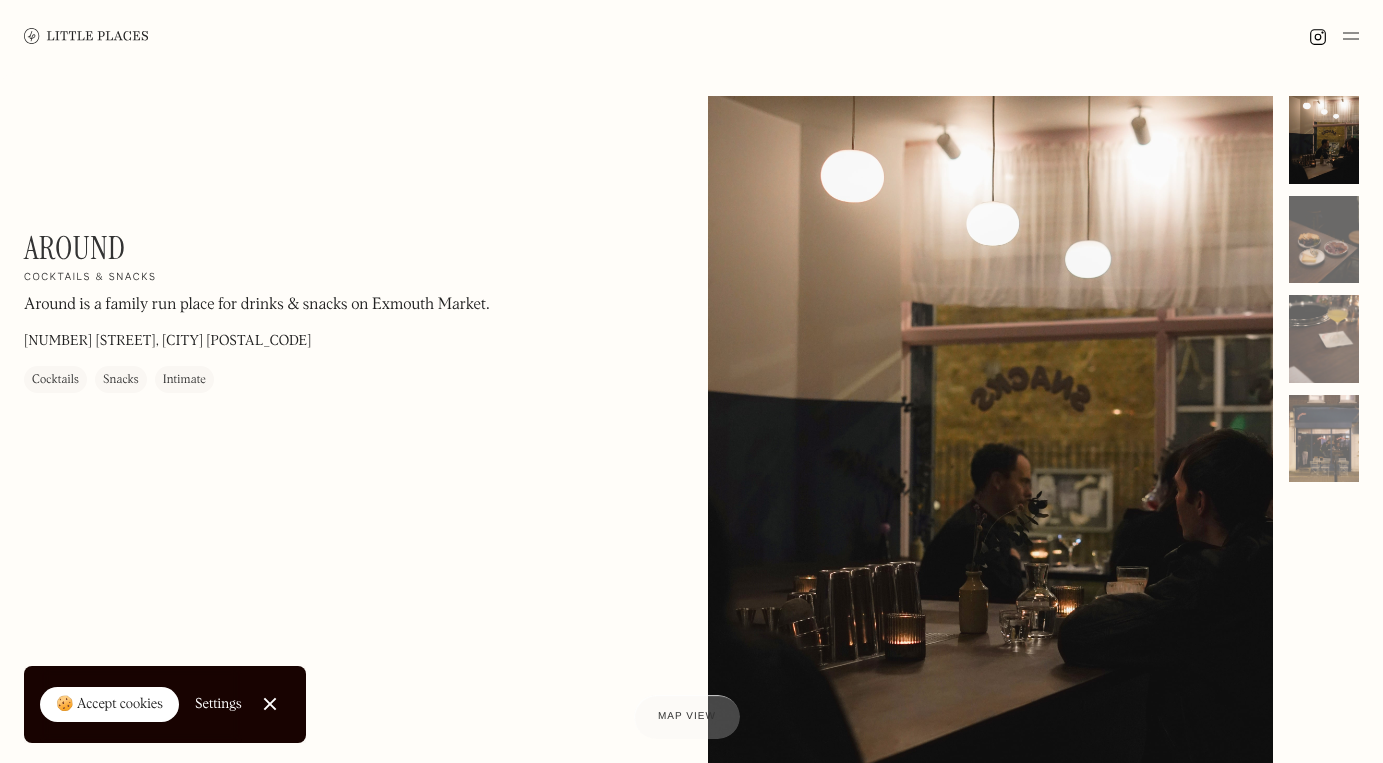 click on "Around" at bounding box center [74, 248] 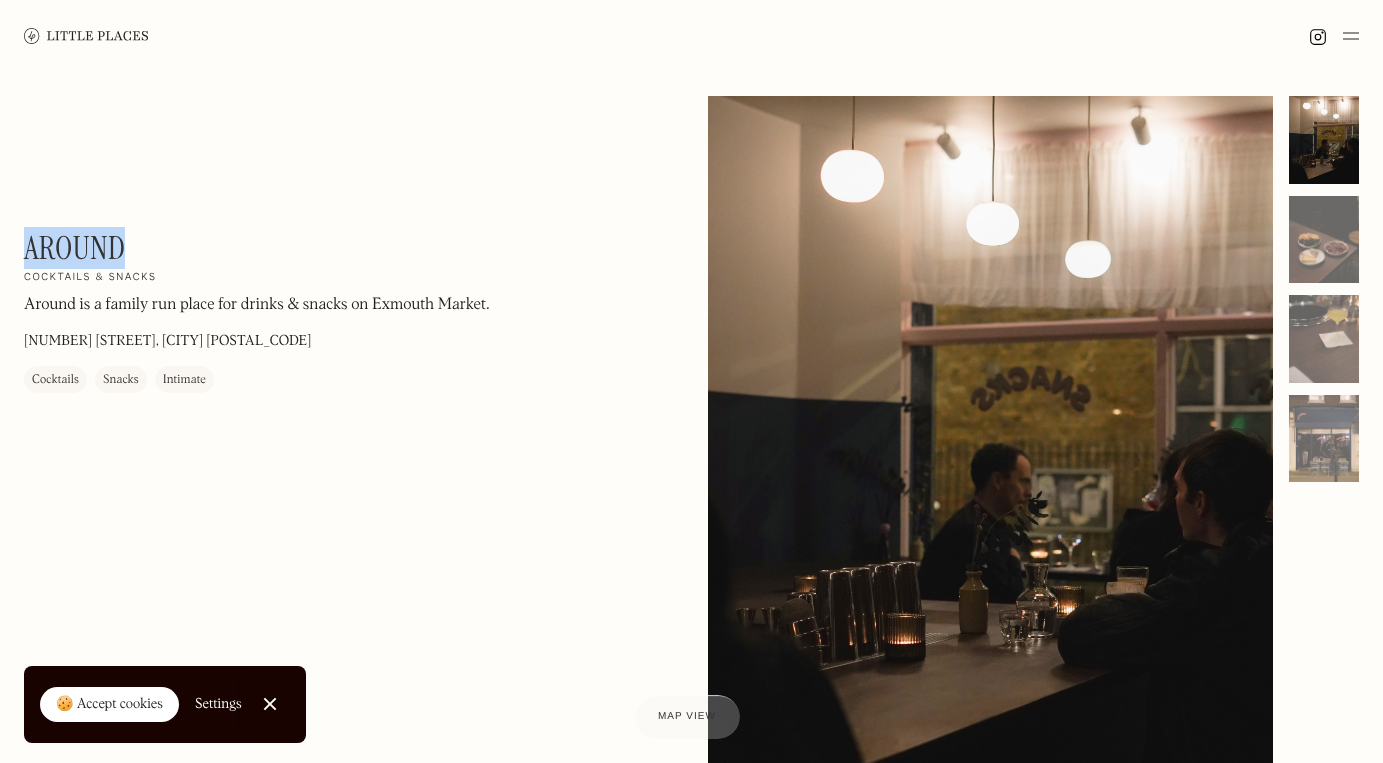 click on "Around" at bounding box center [74, 248] 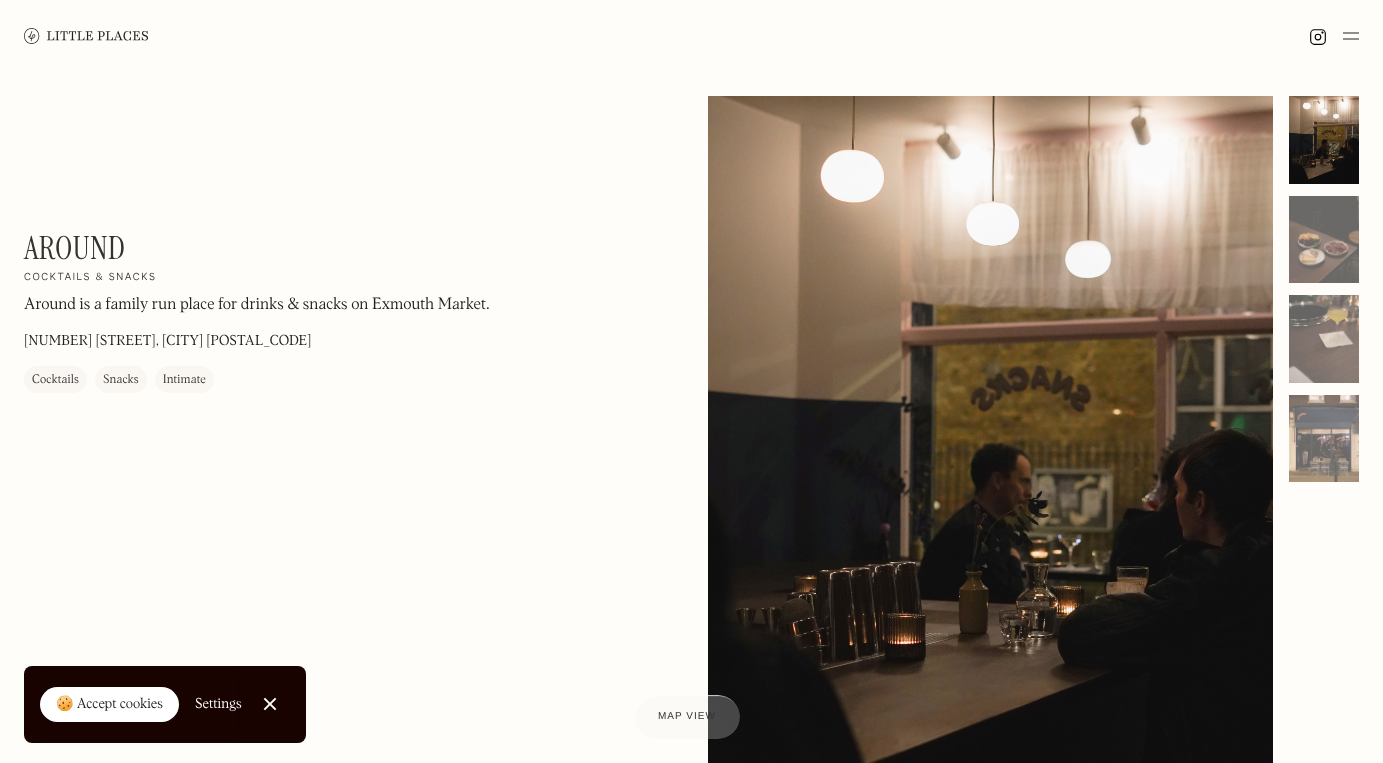 click at bounding box center [1351, 36] 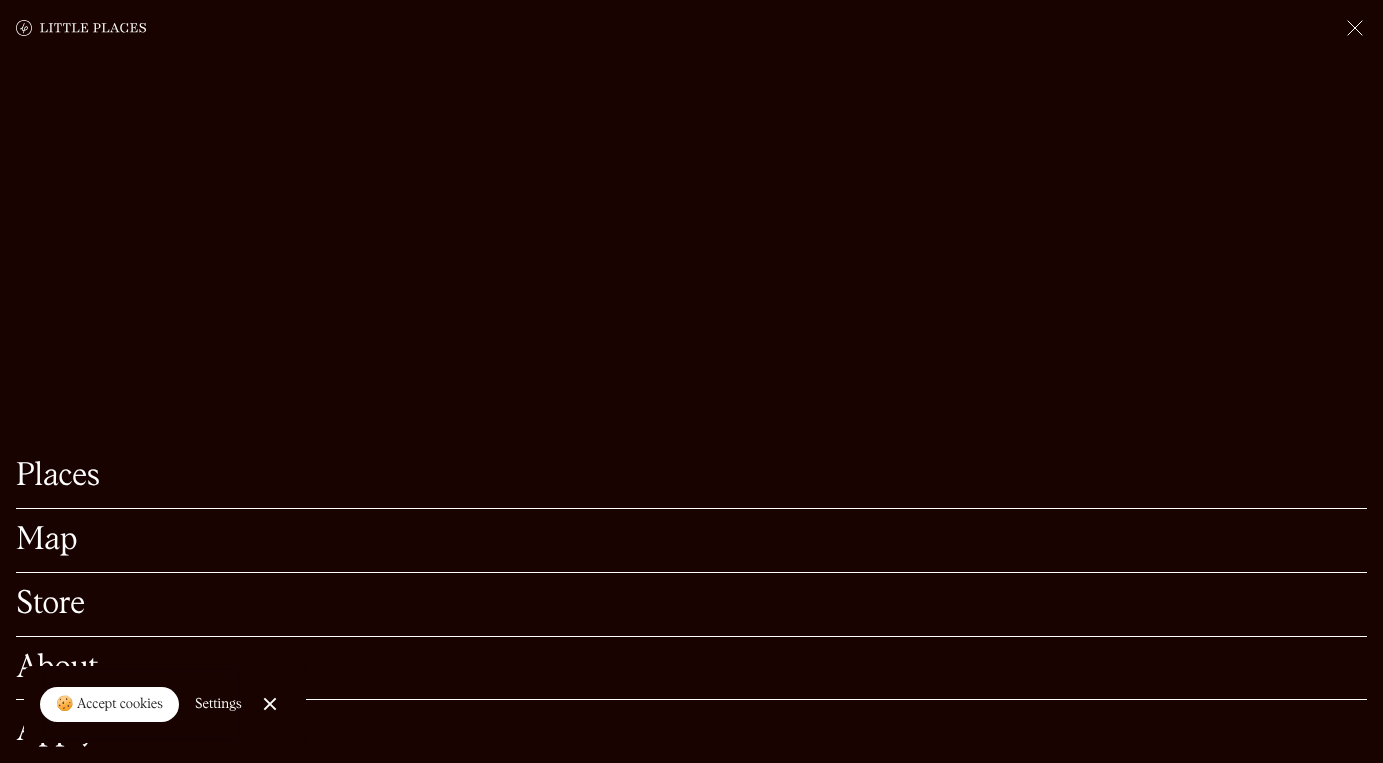click on "Close Cookie Popup" at bounding box center [270, 704] 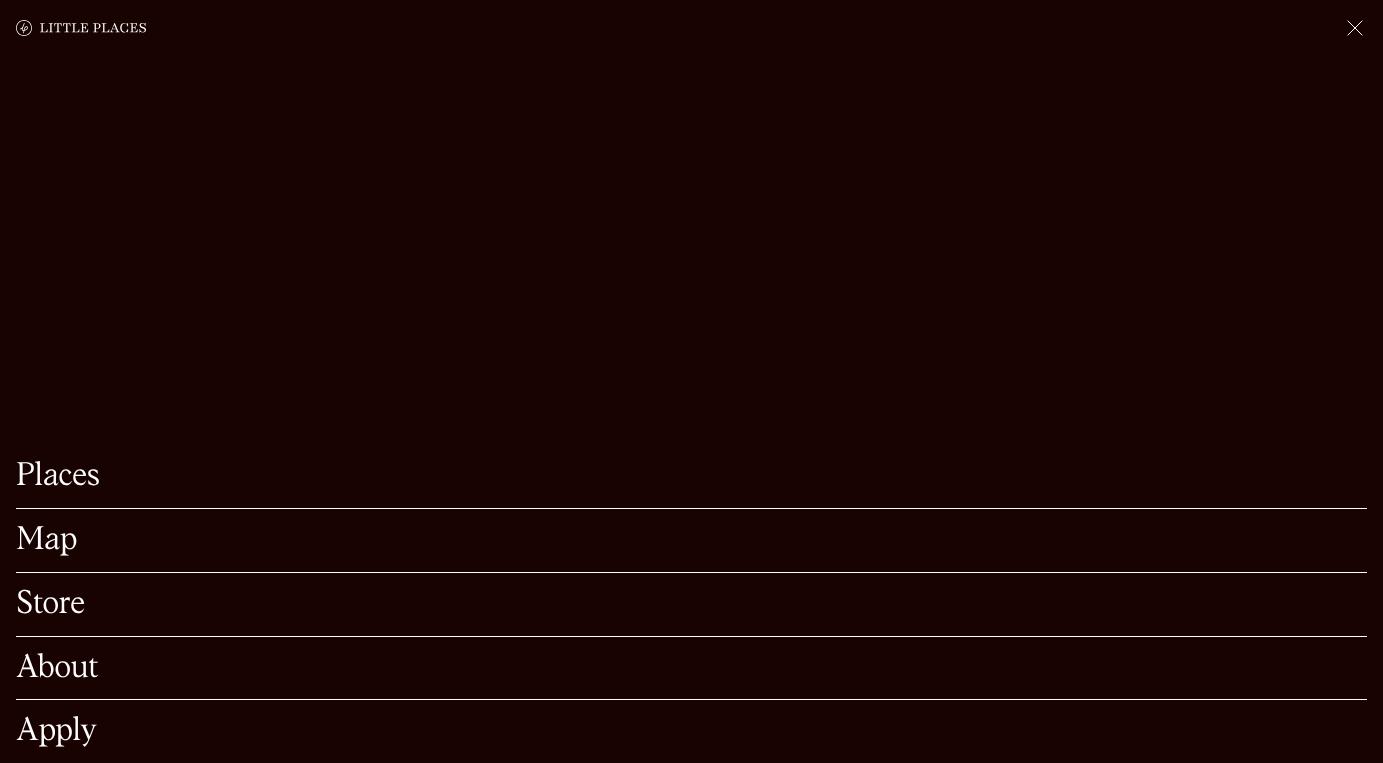 click on "Map" at bounding box center (691, 540) 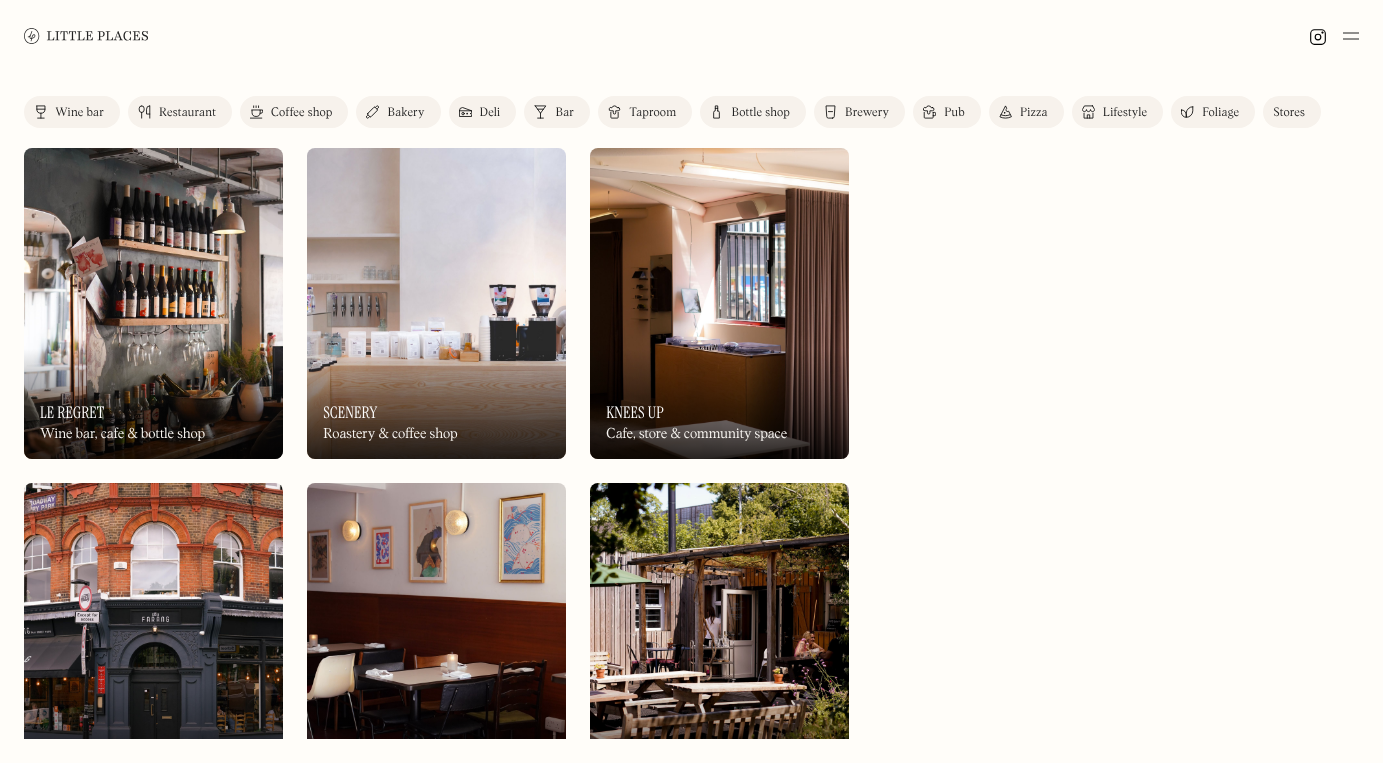scroll, scrollTop: 0, scrollLeft: 0, axis: both 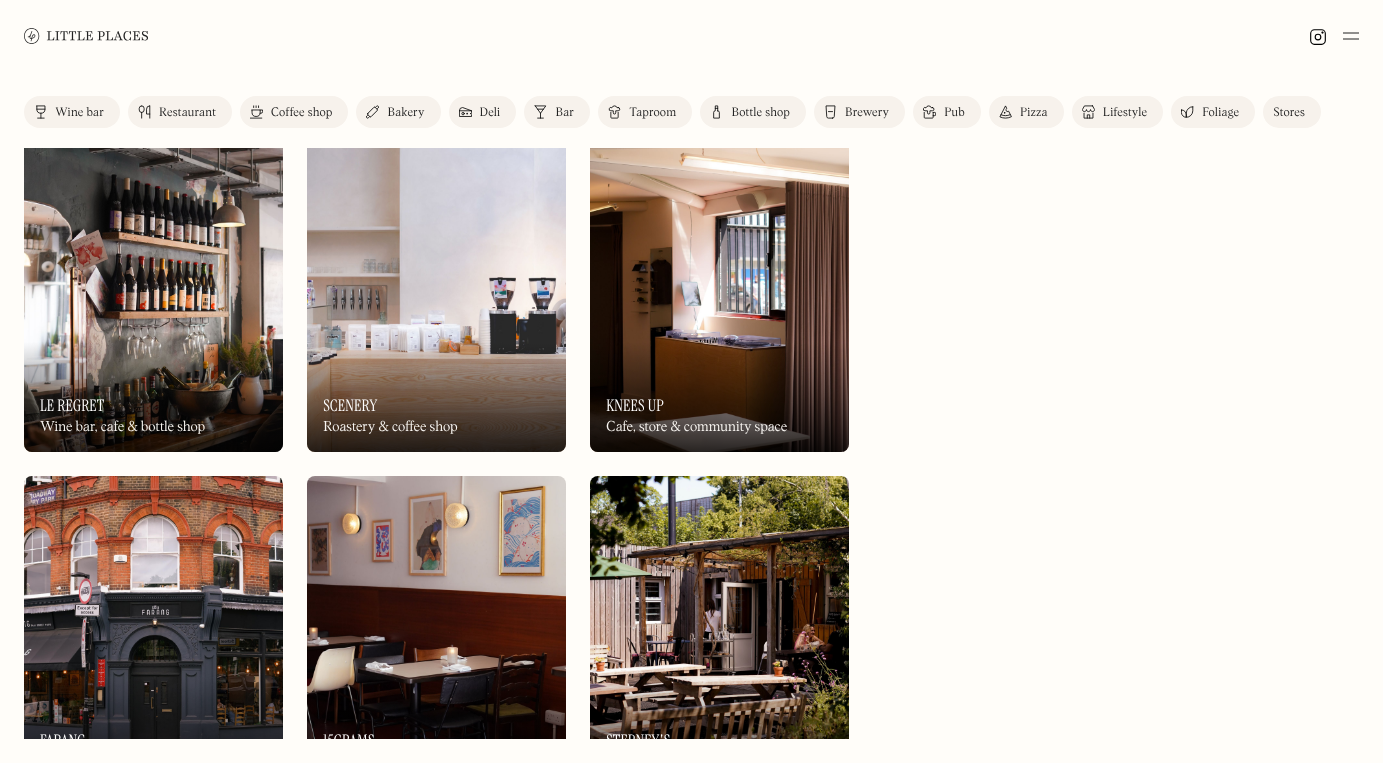 click on "Restaurant" at bounding box center [187, 113] 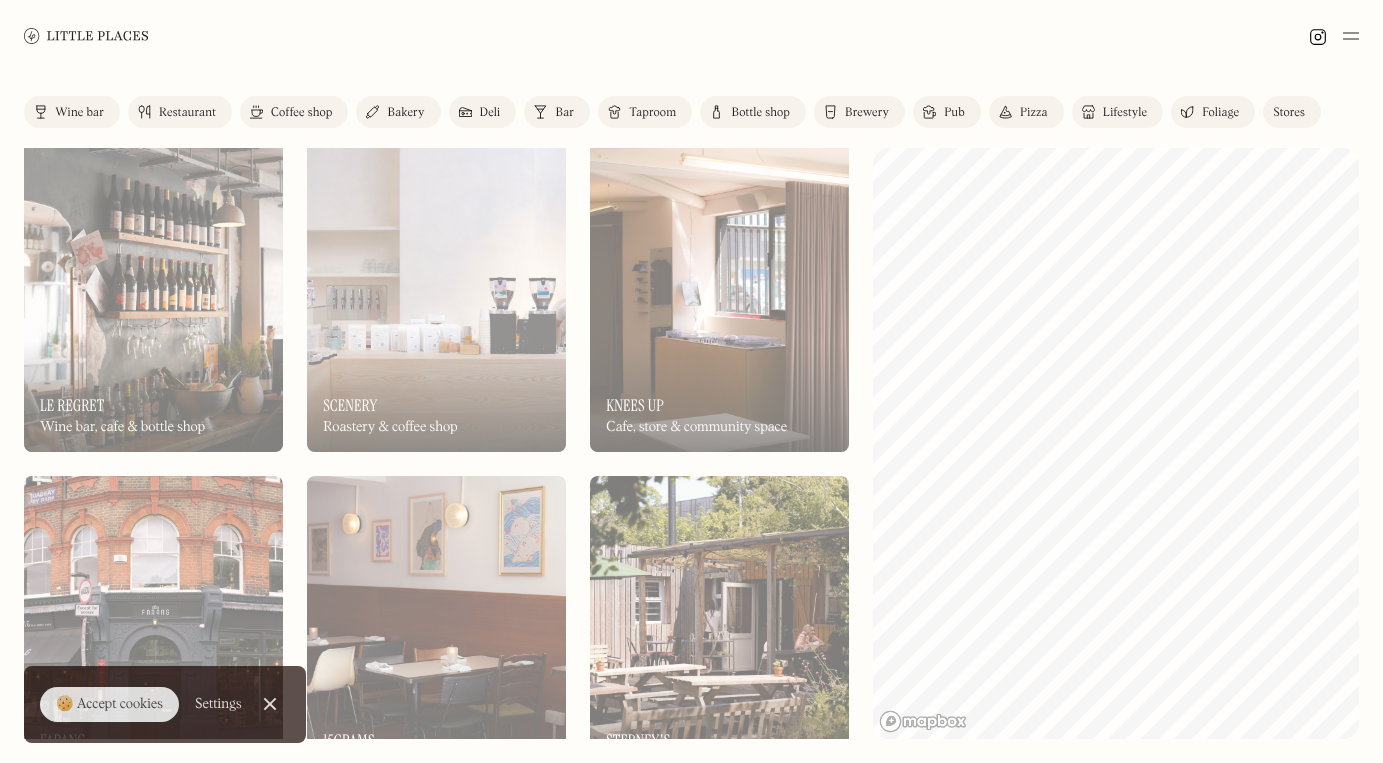 click on "Restaurant" at bounding box center (187, 113) 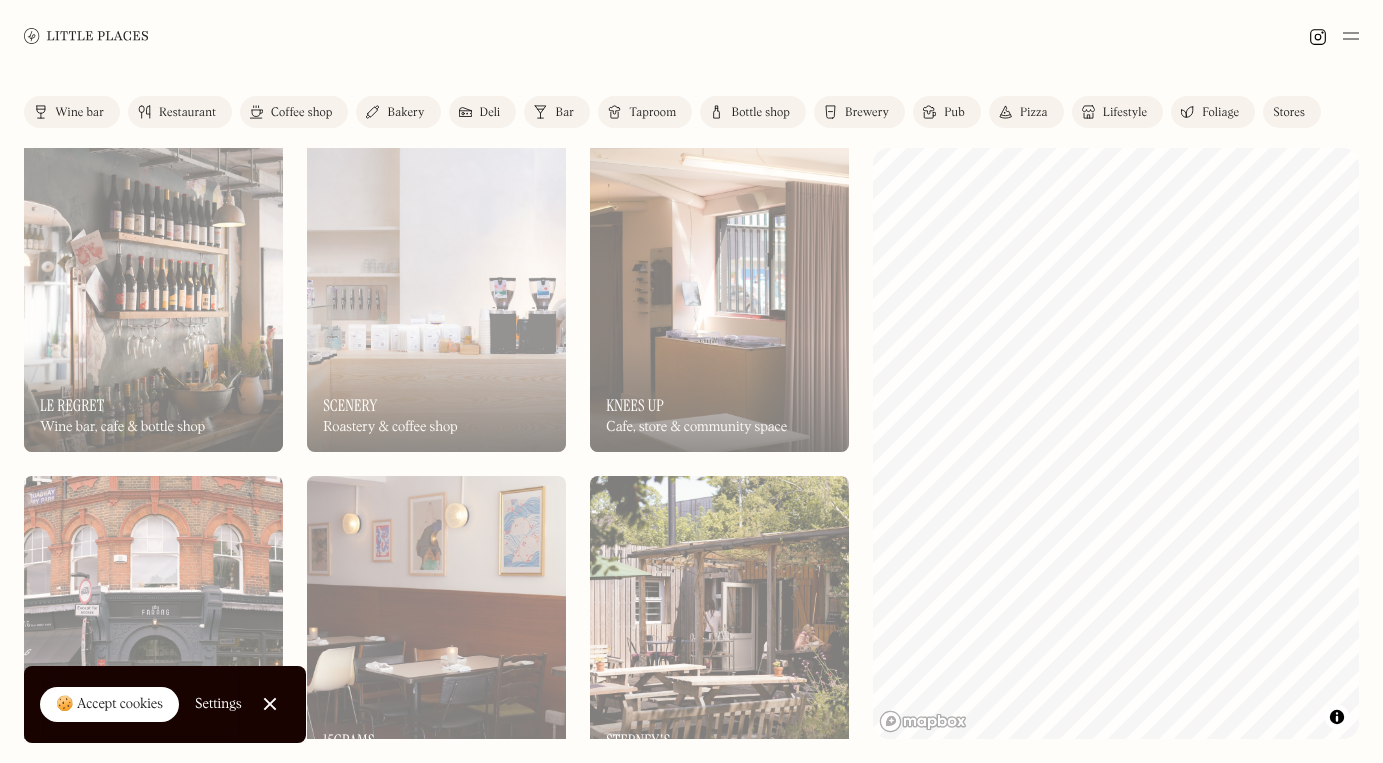 click on "Restaurant" at bounding box center [180, 112] 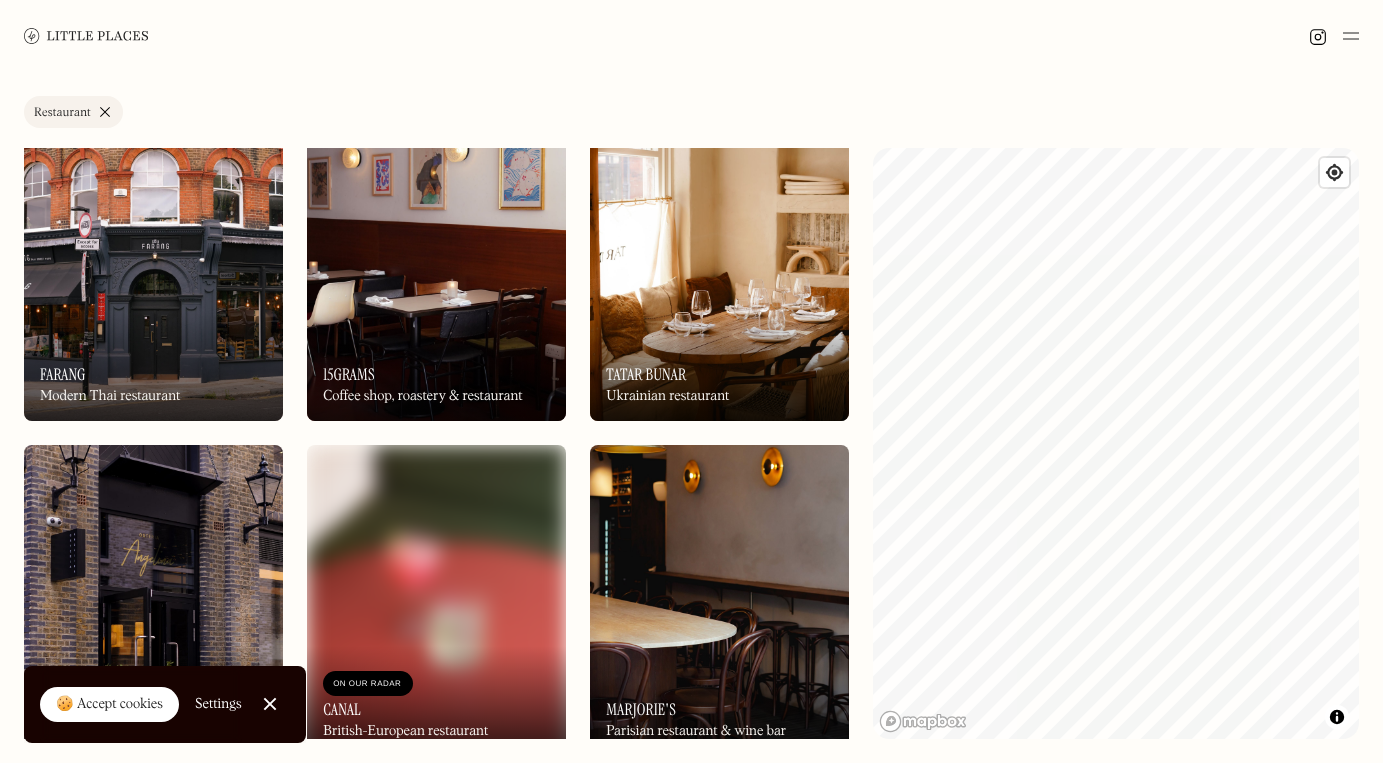 click on "Label Restaurant Wine bar Restaurant Coffee shop Bakery Deli Bar Taproom Bottle shop Brewery Pub Pizza Lifestyle Foliage Stores On Our Radar Farang Modern Thai restaurant On Our Radar Farang Modern Thai restaurant On Our Radar 15grams Coffee shop, roastery & restaurant On Our Radar 15grams Coffee shop, roastery & restaurant On Our Radar Tatar Bunar Ukrainian restaurant On Our Radar Tatar Bunar Ukrainian restaurant On Our Radar Osteria Angelina Italian-Japanese dining On Our Radar Osteria Angelina Italian-Japanese dining On Our Radar Canal British-European restaurant On Our Radar Canal British-European restaurant On Our Radar Marjorie's Parisian restaurant & wine bar On Our Radar Marjorie's Parisian restaurant & wine bar On Our Radar Noisy Oyster Seafood bistro On Our Radar Noisy Oyster Seafood bistro On Our Radar Lai Rai New school Vietnamese On Our Radar Lai Rai New school Vietnamese On Our Radar Câv Charming bar & restaurant On Our Radar Câv Charming bar & restaurant On Our Radar Sesta On Our Radar Sesta" at bounding box center [691, 417] 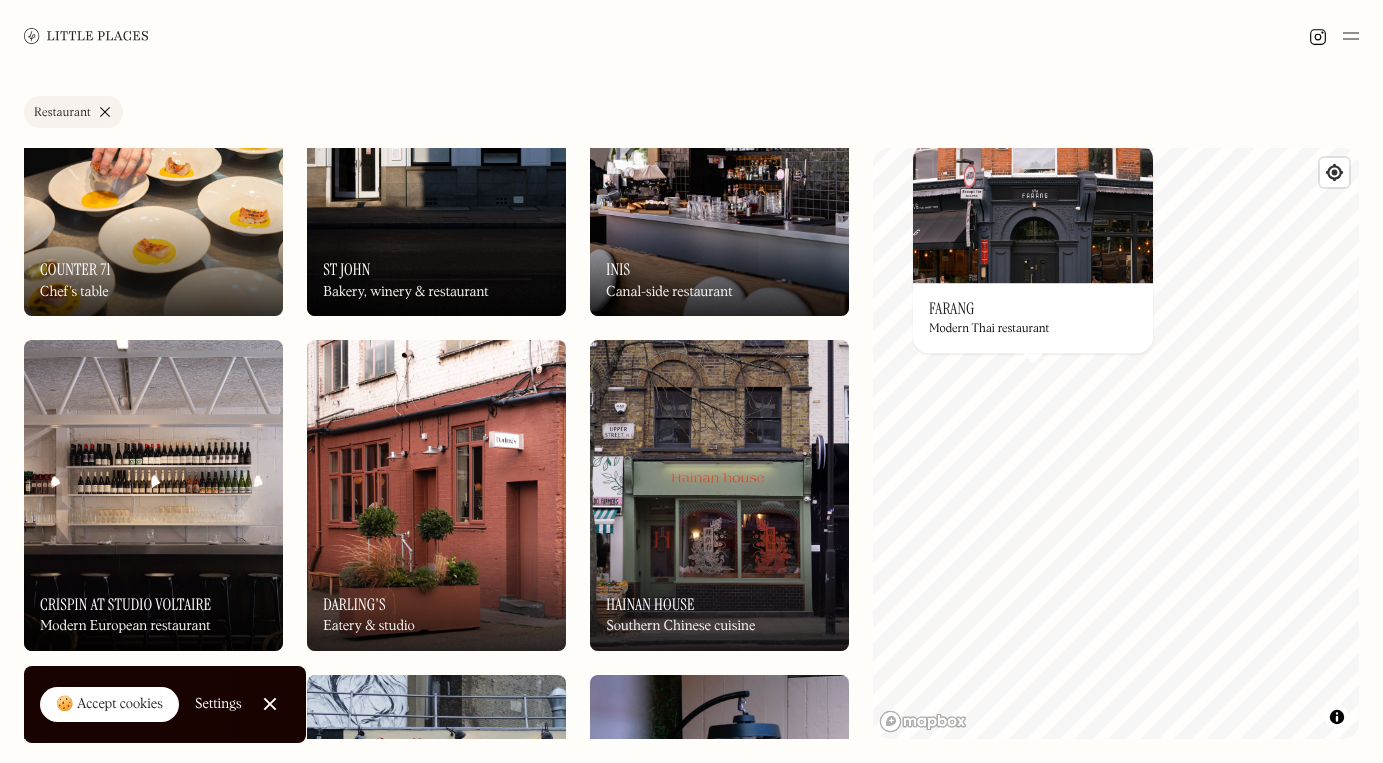 scroll, scrollTop: 3570, scrollLeft: 0, axis: vertical 